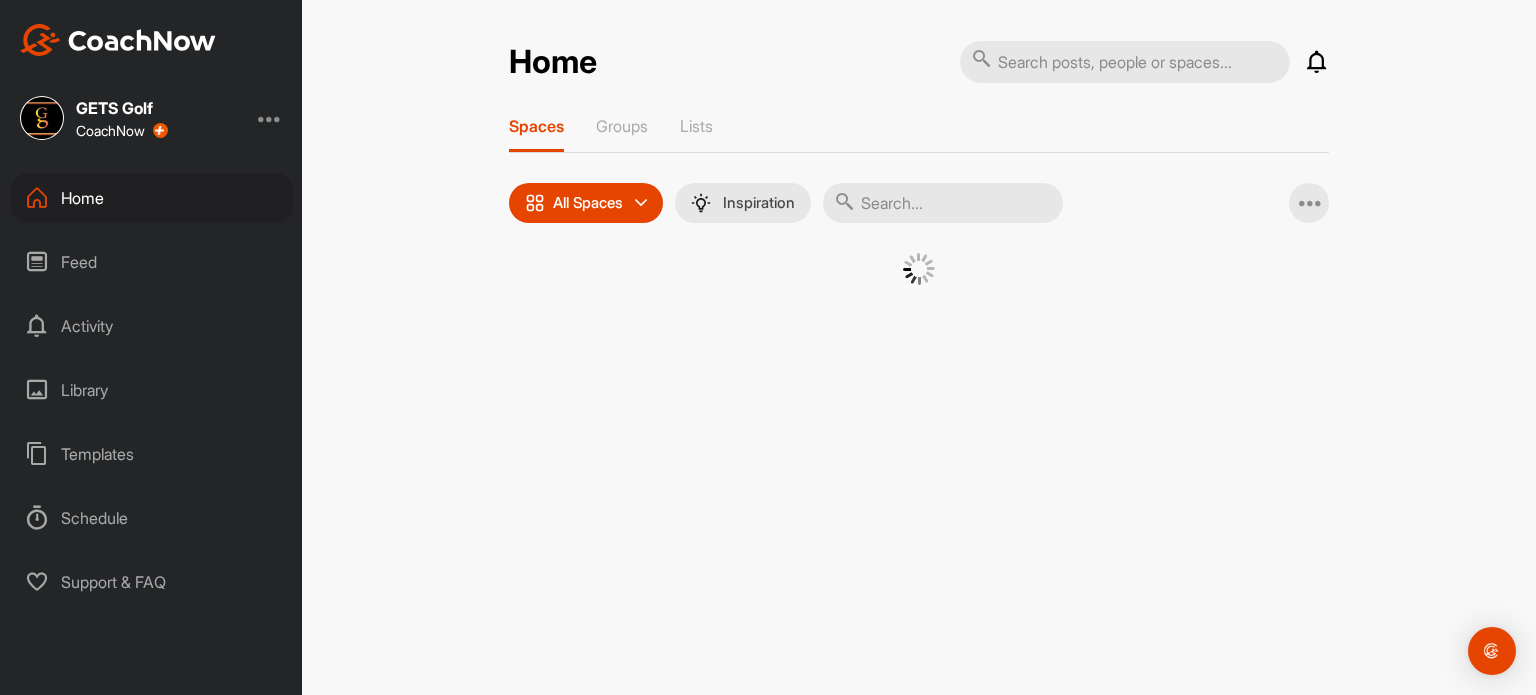 scroll, scrollTop: 0, scrollLeft: 0, axis: both 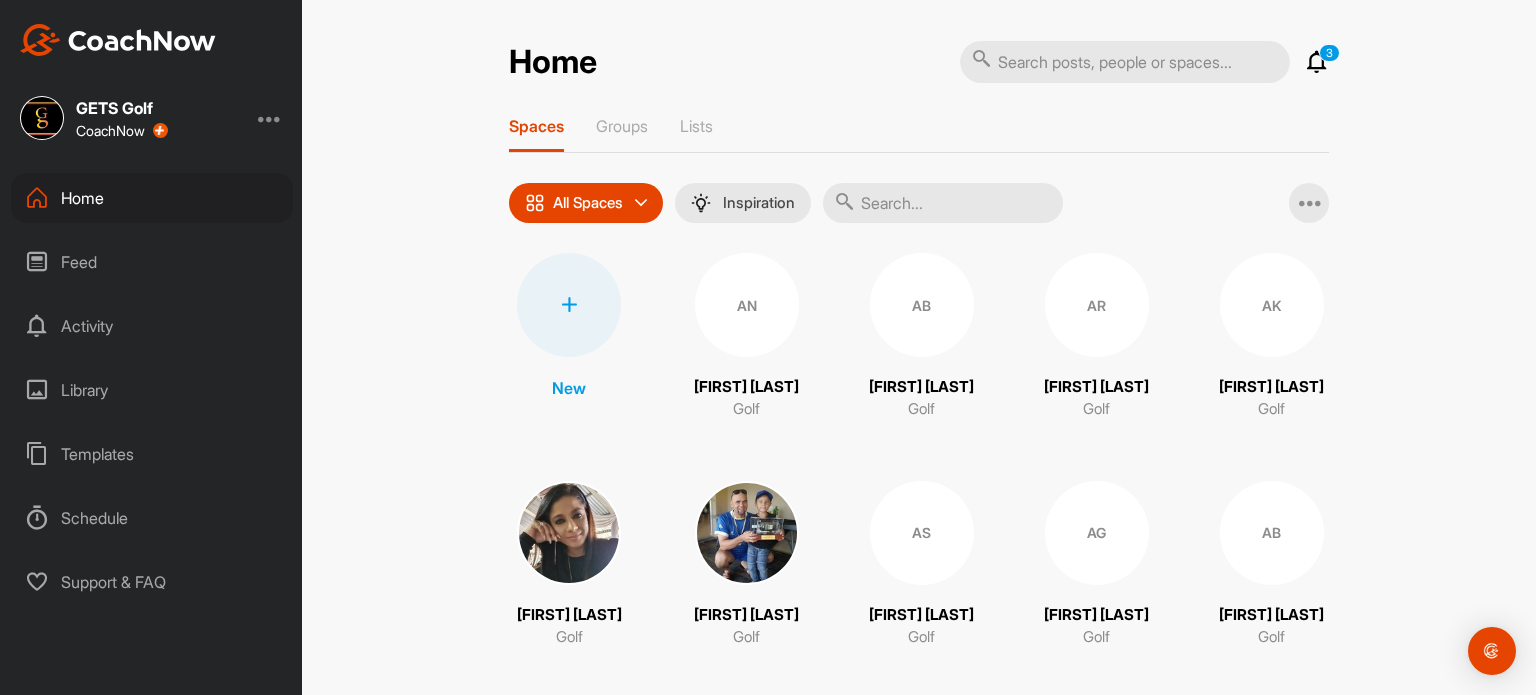 click at bounding box center [569, 305] 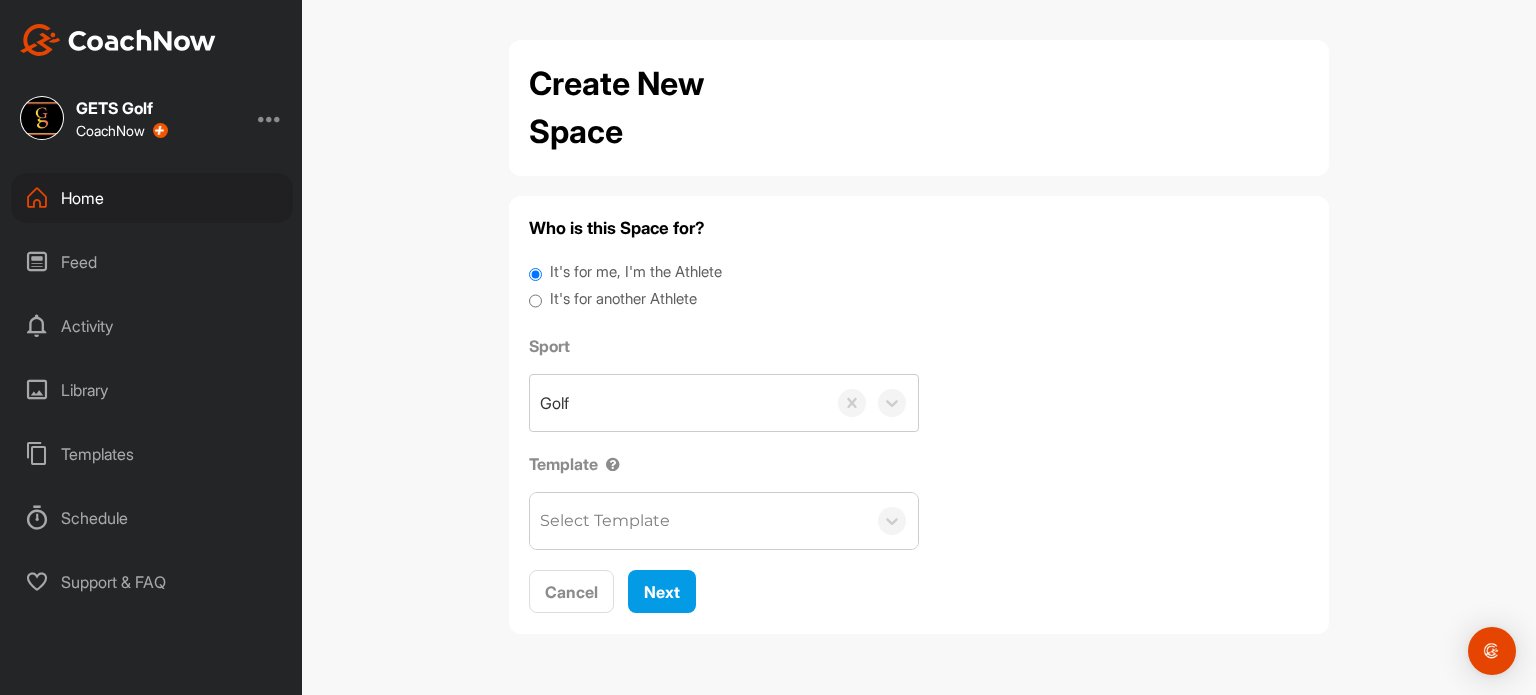 click on "It's for another Athlete" at bounding box center [535, 301] 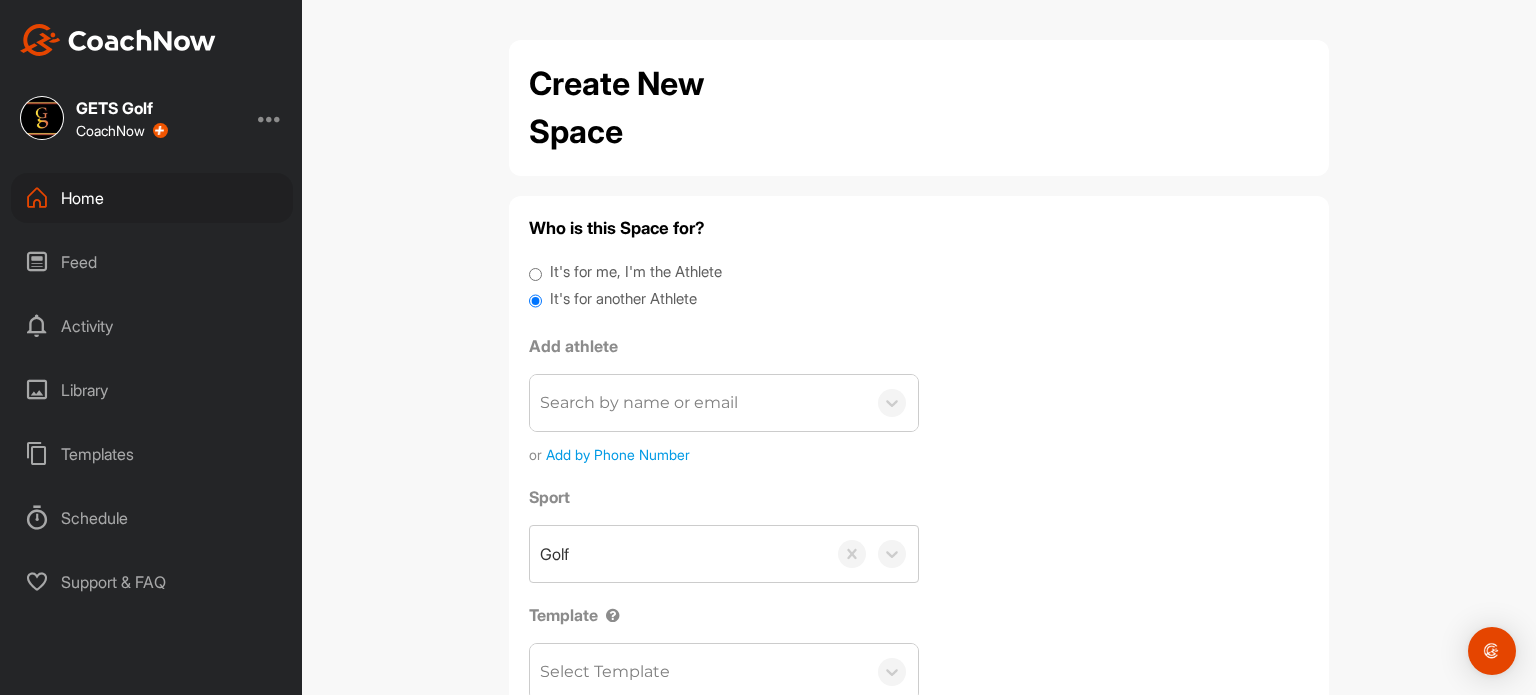 click on "Search by name or email" at bounding box center (698, 403) 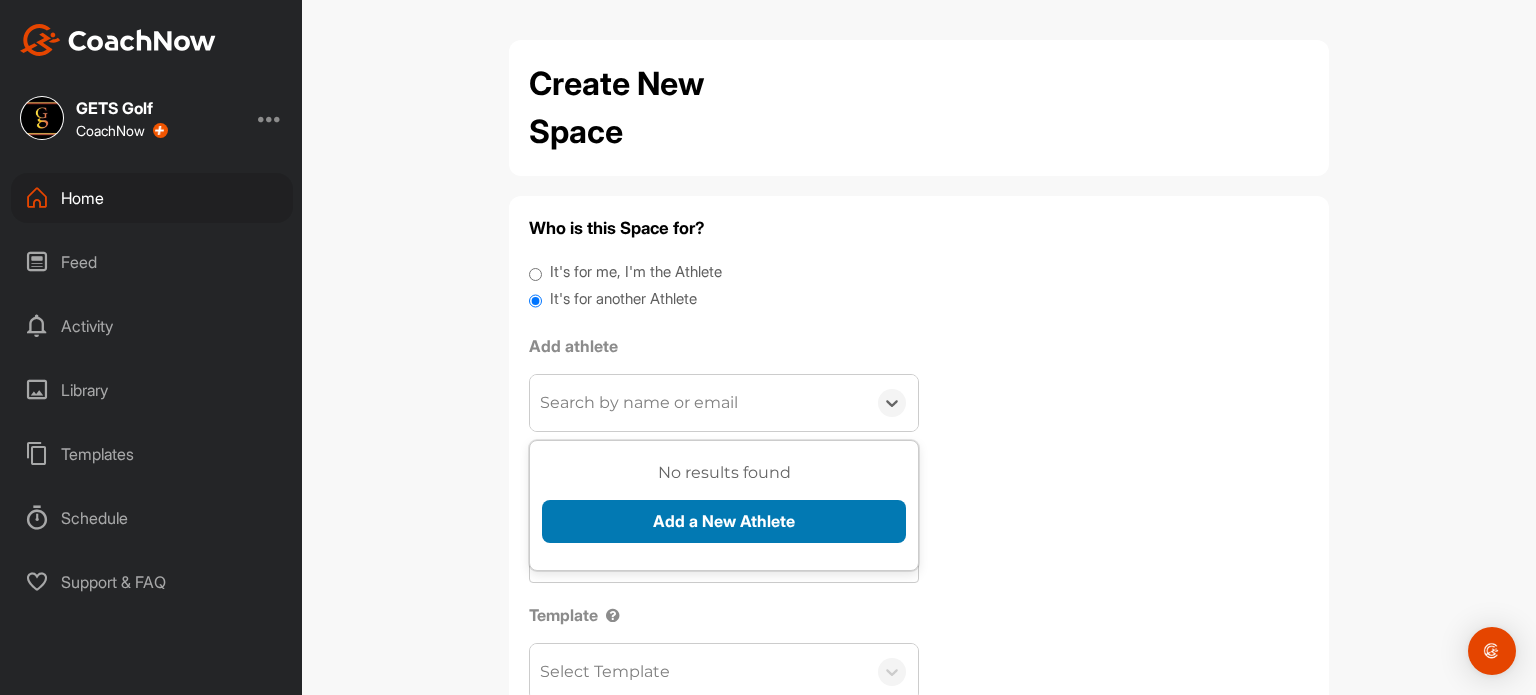 click on "Add a New Athlete" at bounding box center (724, 521) 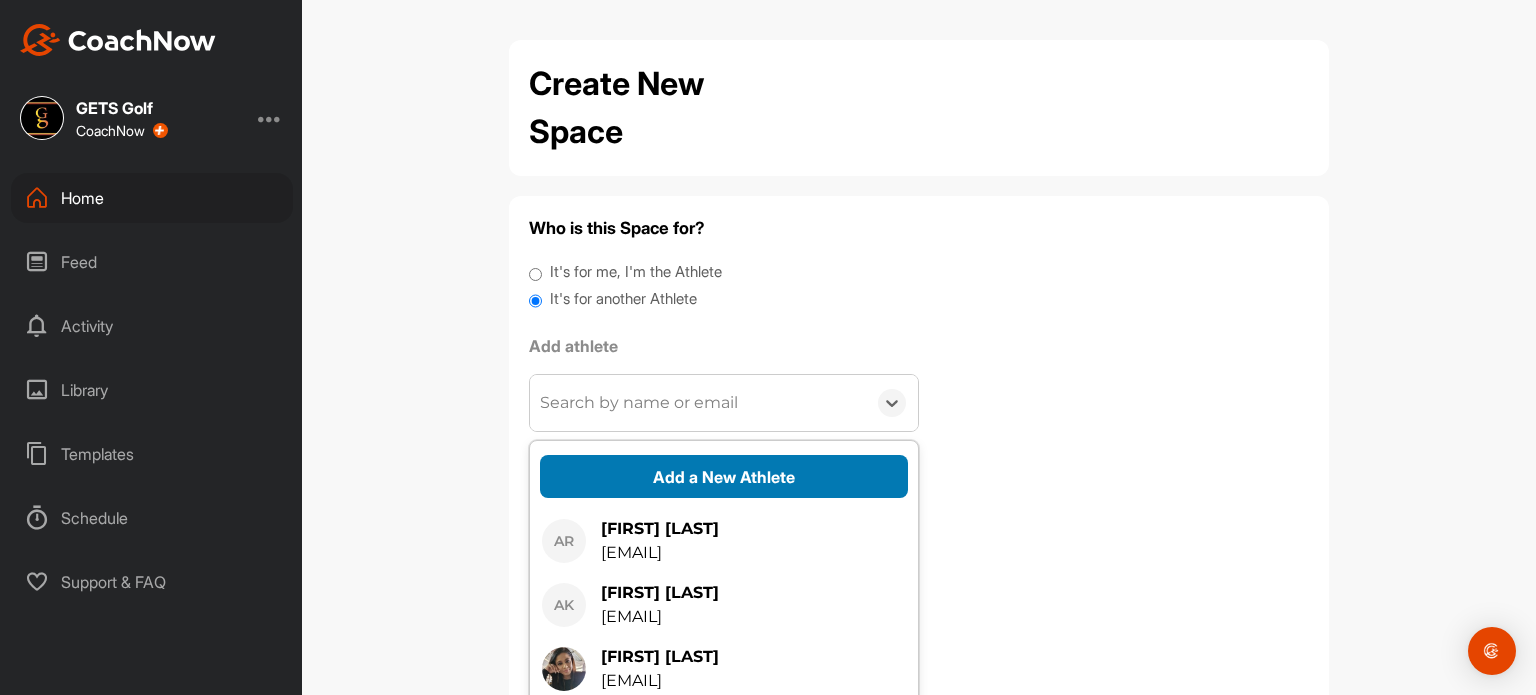 click on "Add a New Athlete" at bounding box center (724, 476) 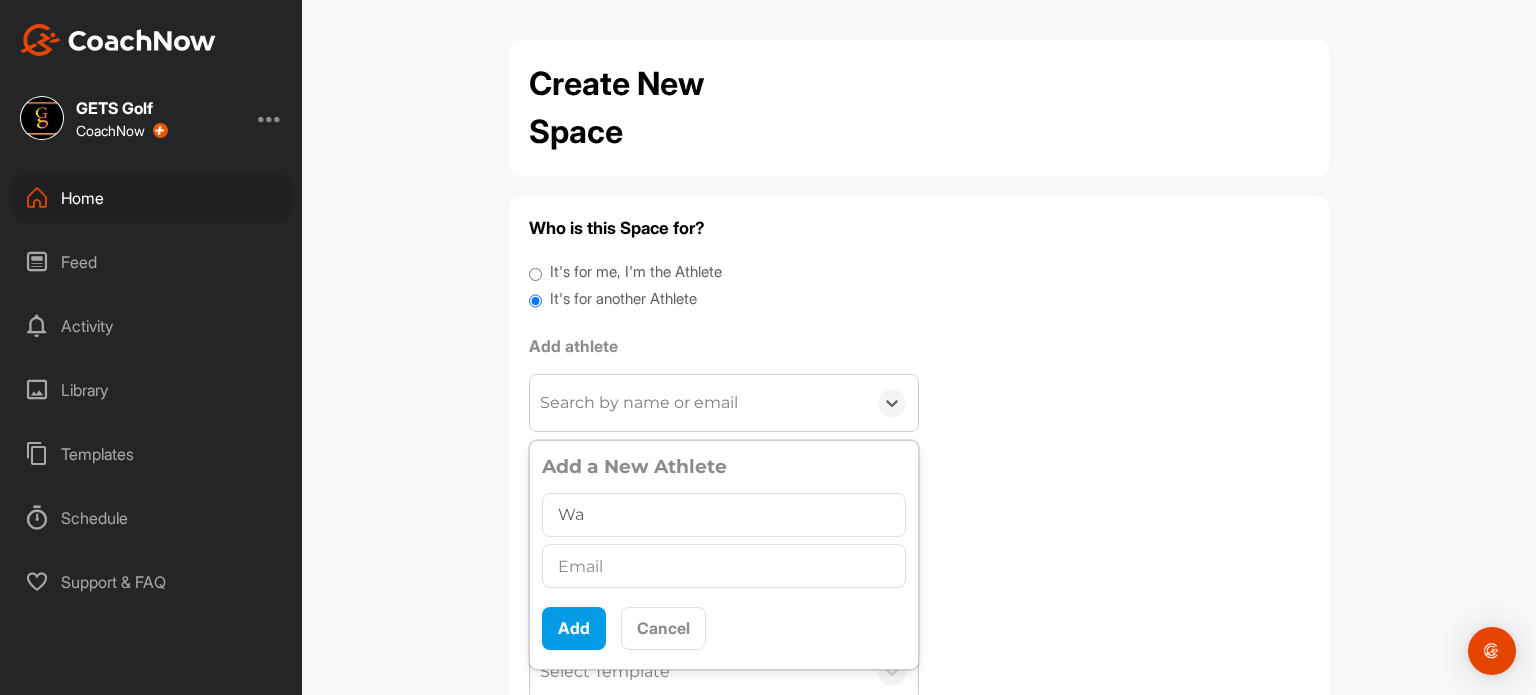type on "W" 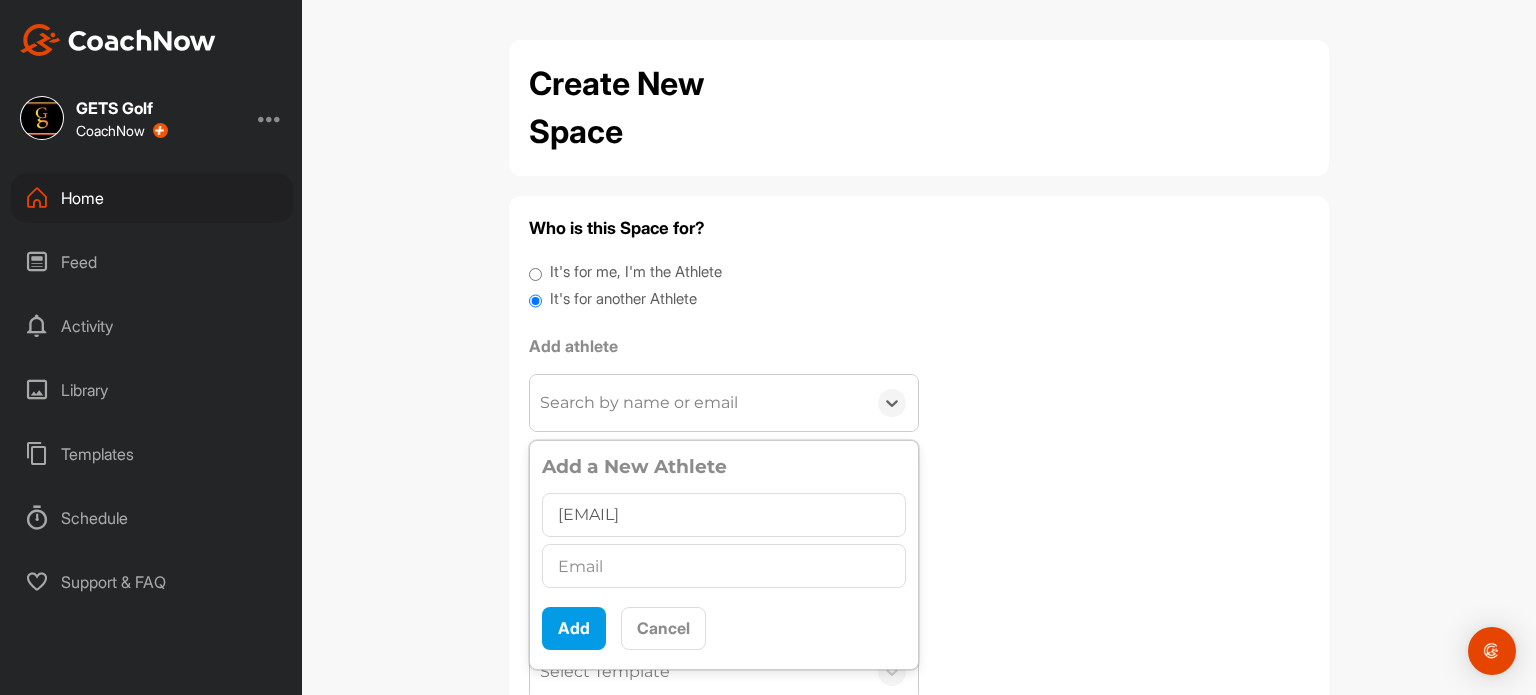 type on "[EMAIL]" 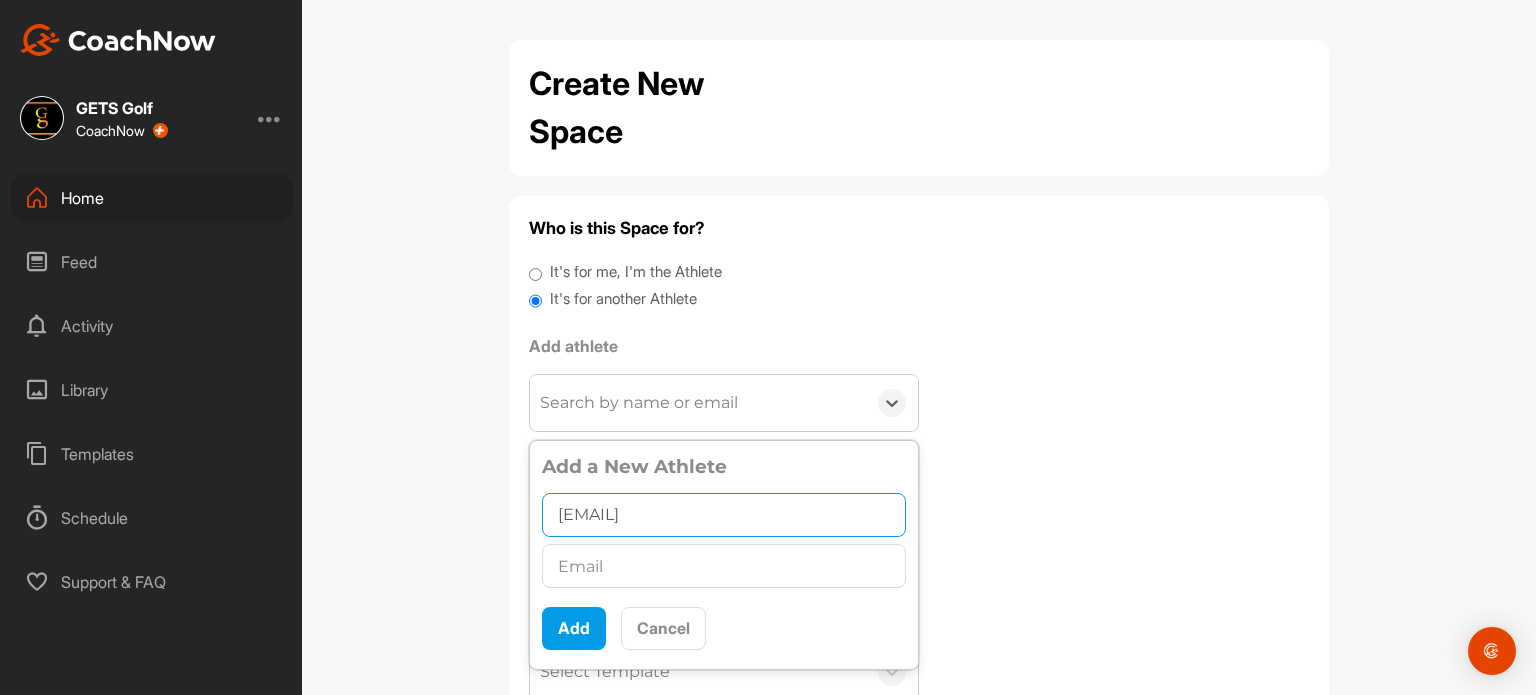 click on "[EMAIL]" at bounding box center (724, 515) 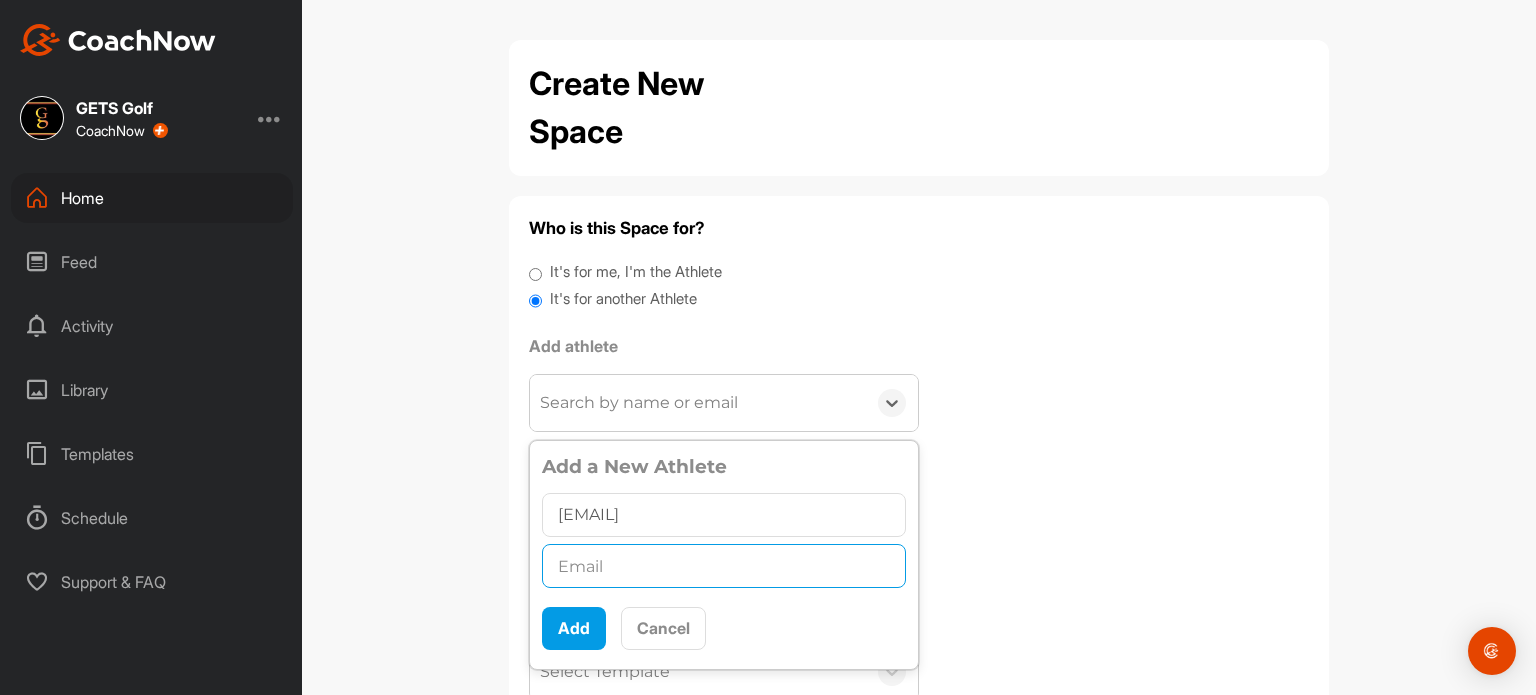 click at bounding box center [724, 566] 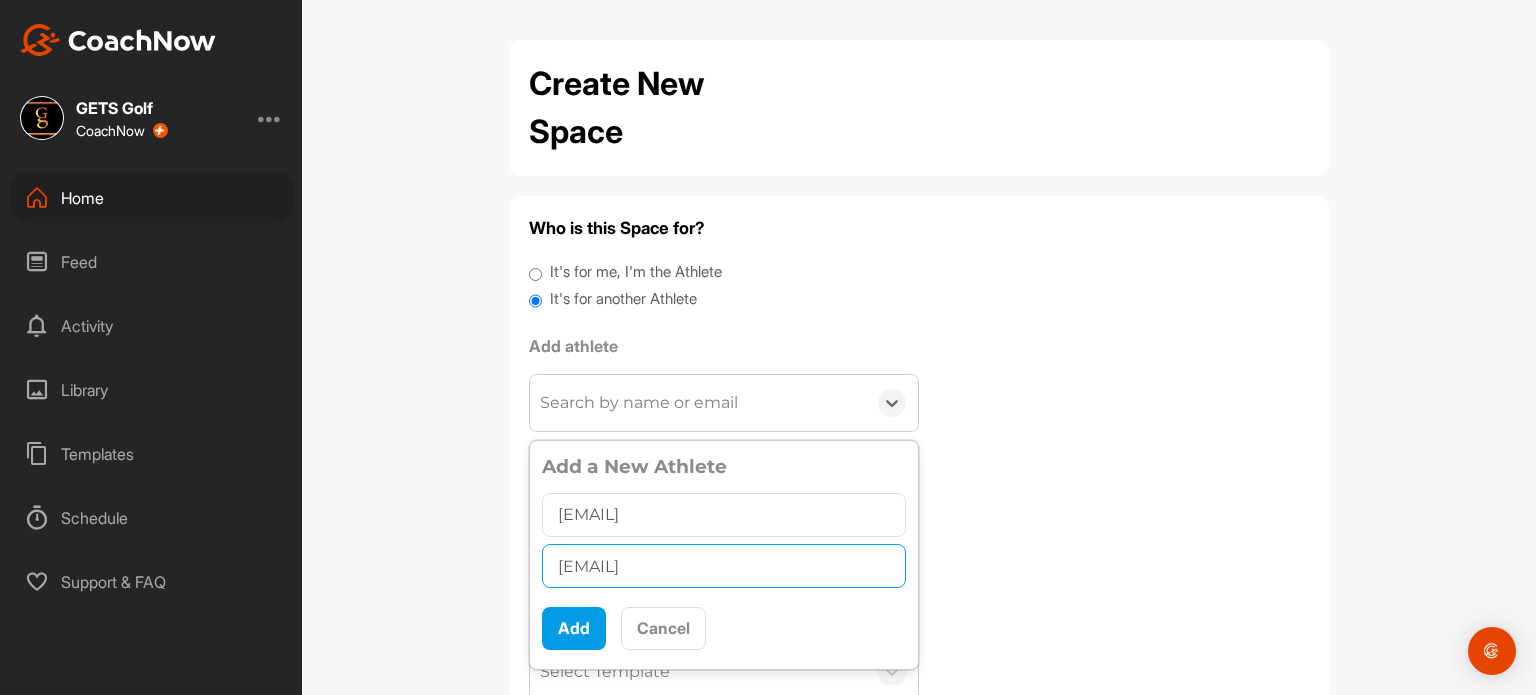type on "[EMAIL]" 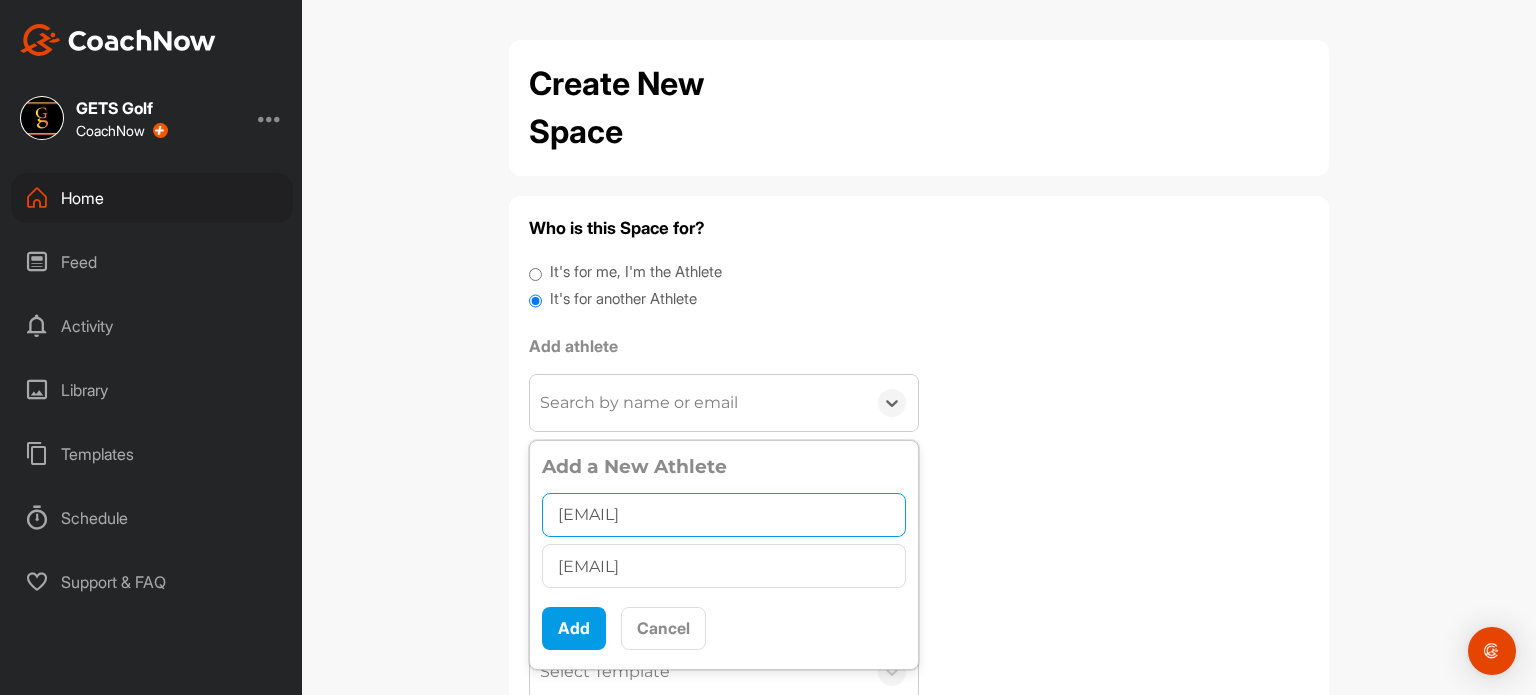 drag, startPoint x: 787, startPoint y: 522, endPoint x: 607, endPoint y: 505, distance: 180.801 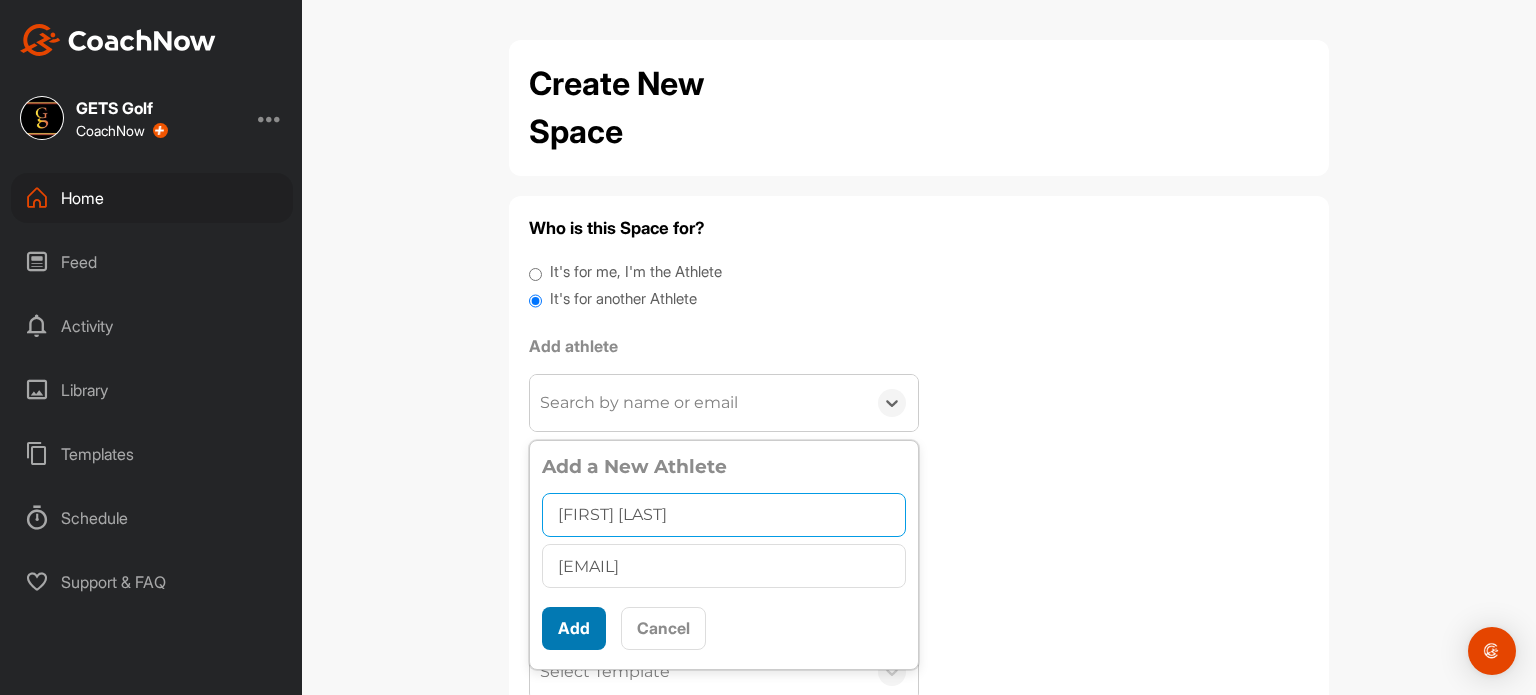 type on "[FIRST] [LAST]" 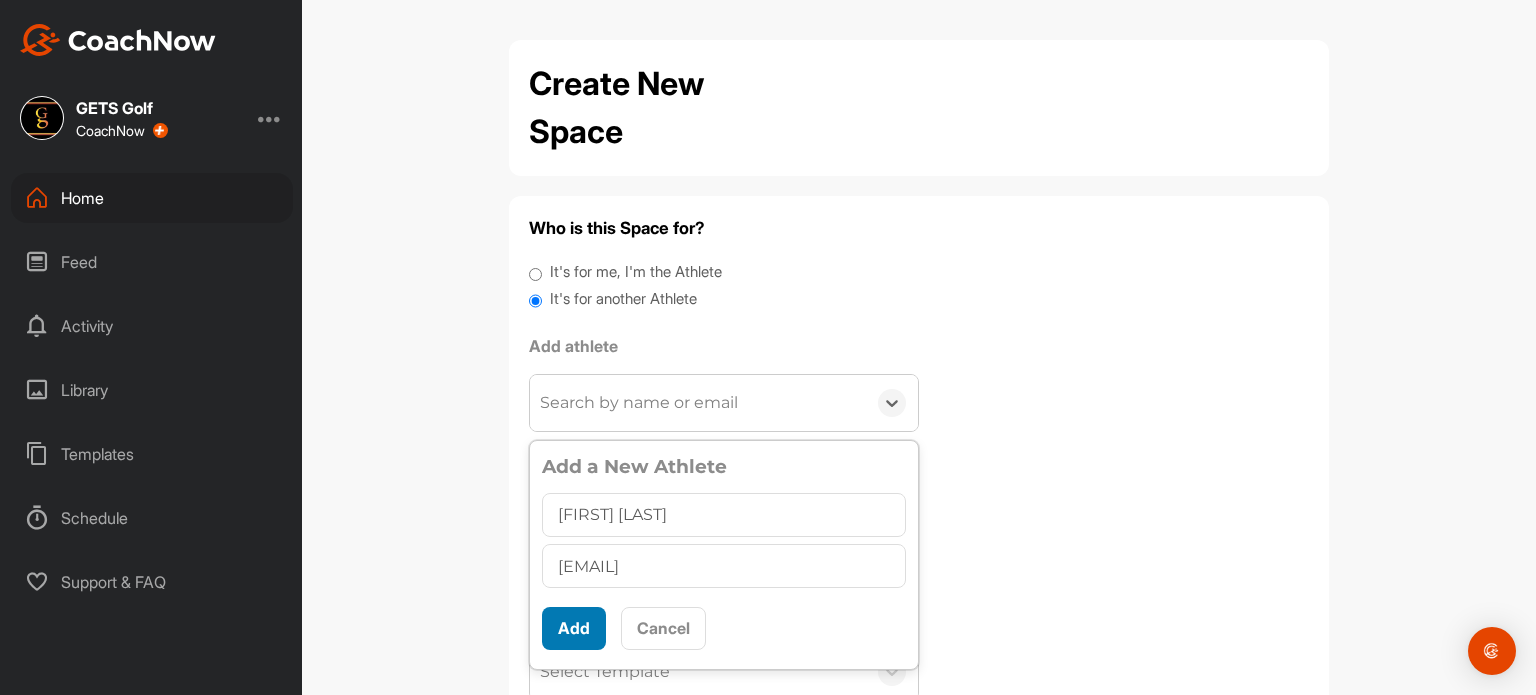 click on "Add" at bounding box center [574, 628] 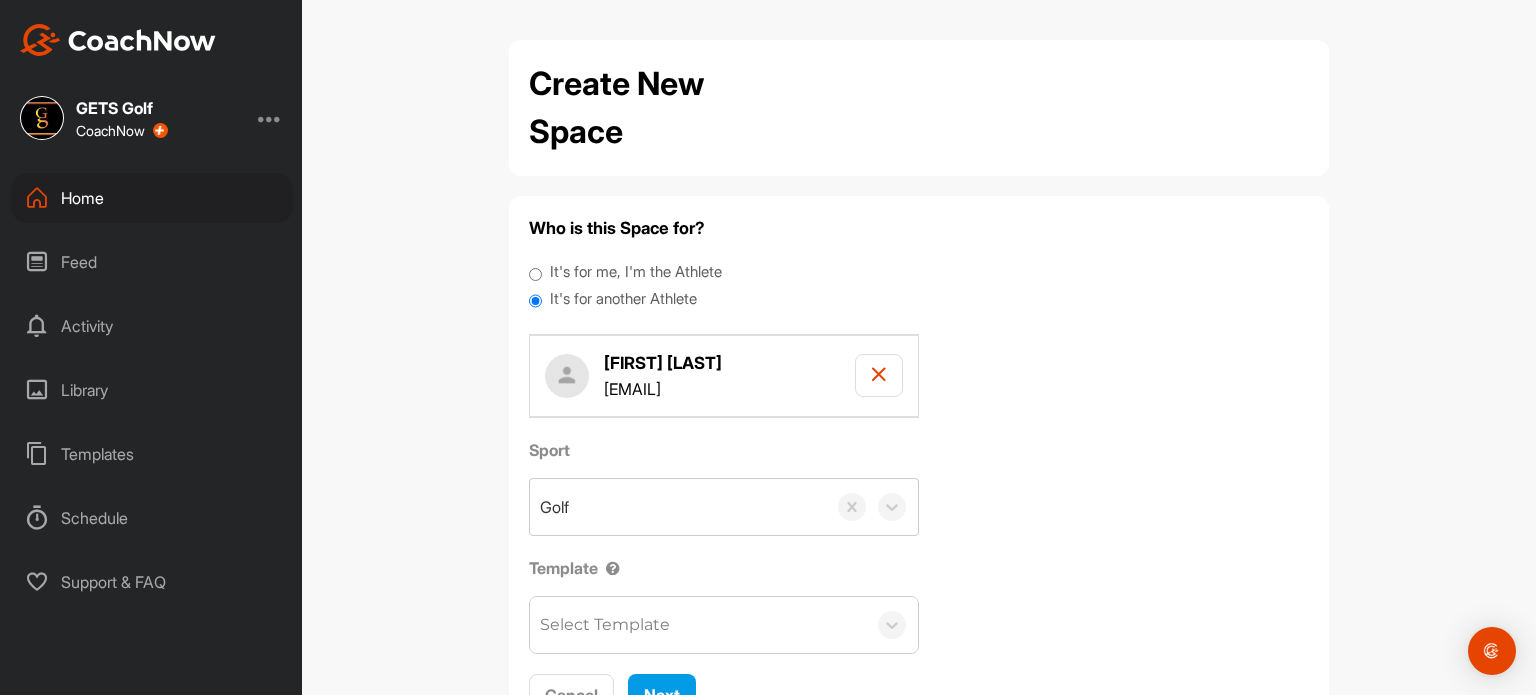 click on "Select Template" at bounding box center [698, 625] 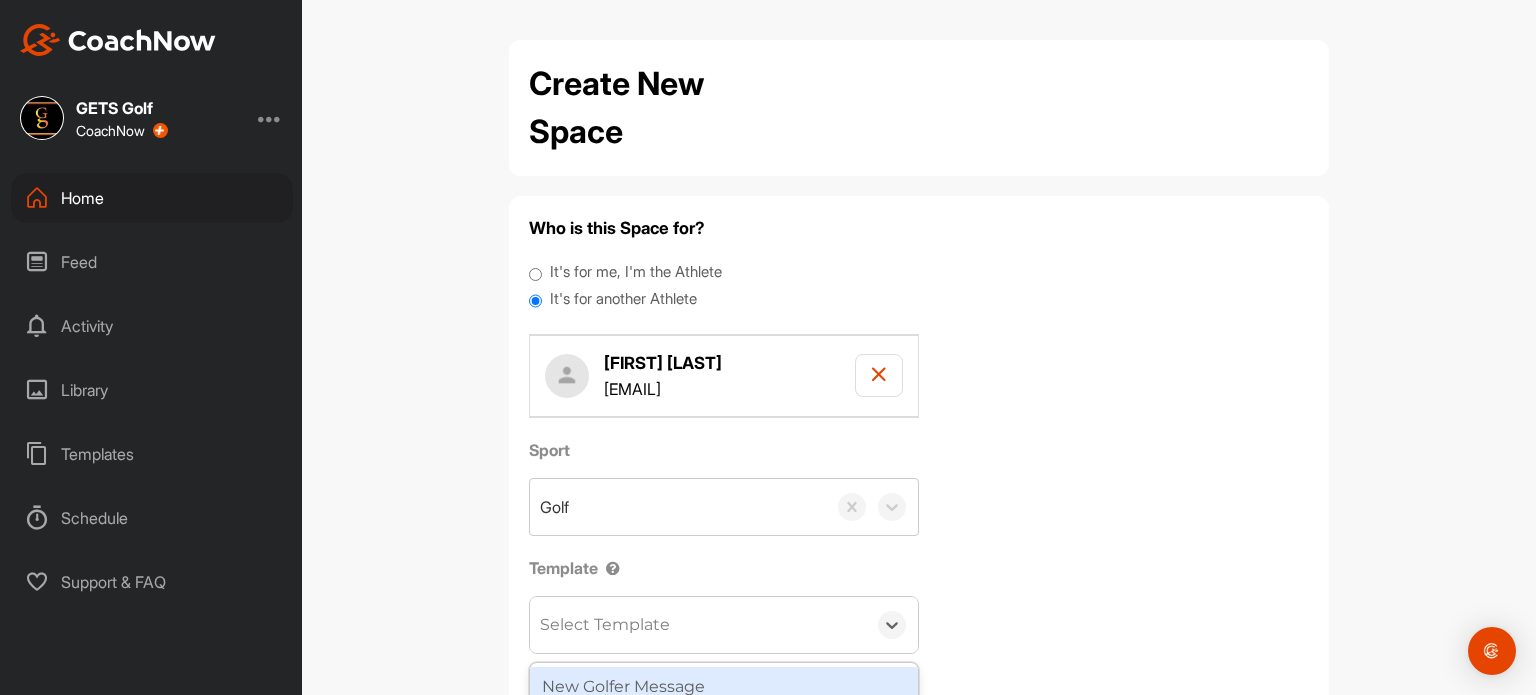 click on "New Golfer Message" at bounding box center (724, 687) 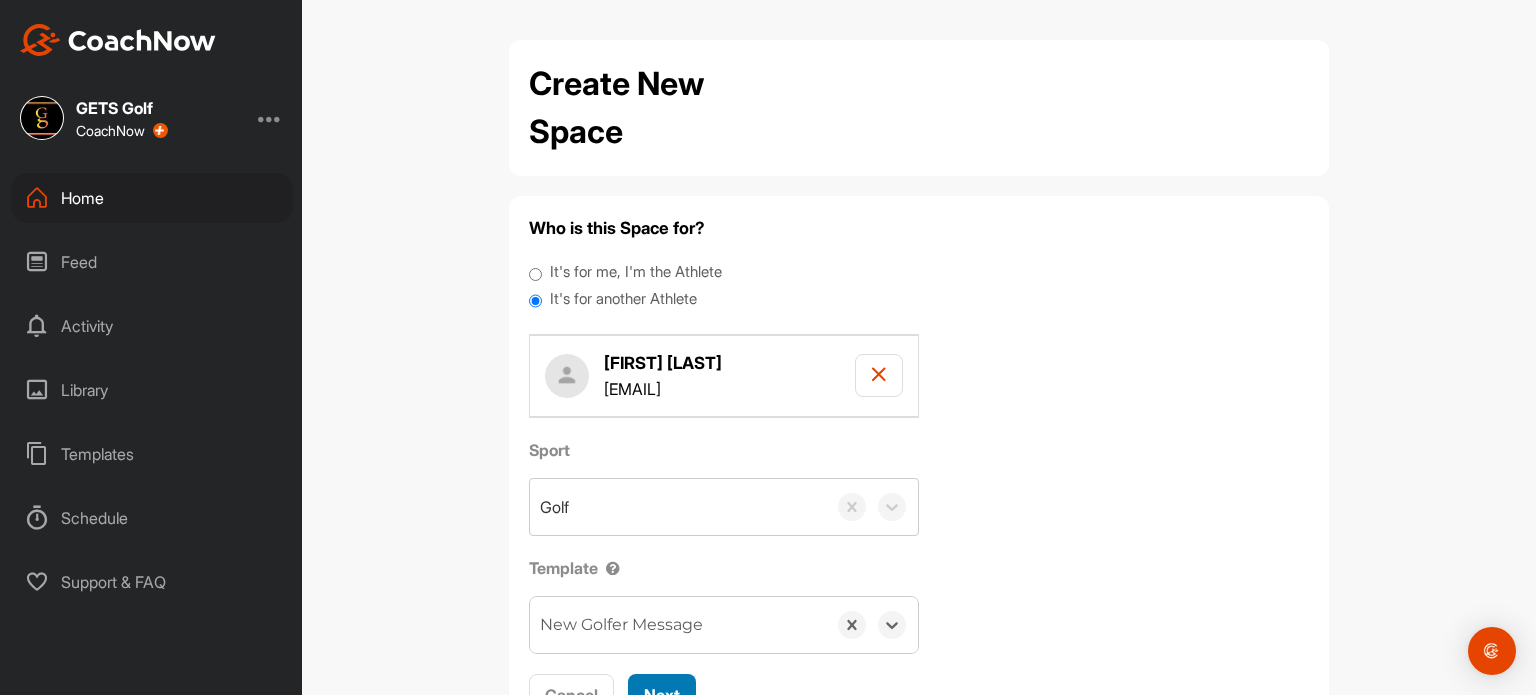 click on "Next" at bounding box center (662, 695) 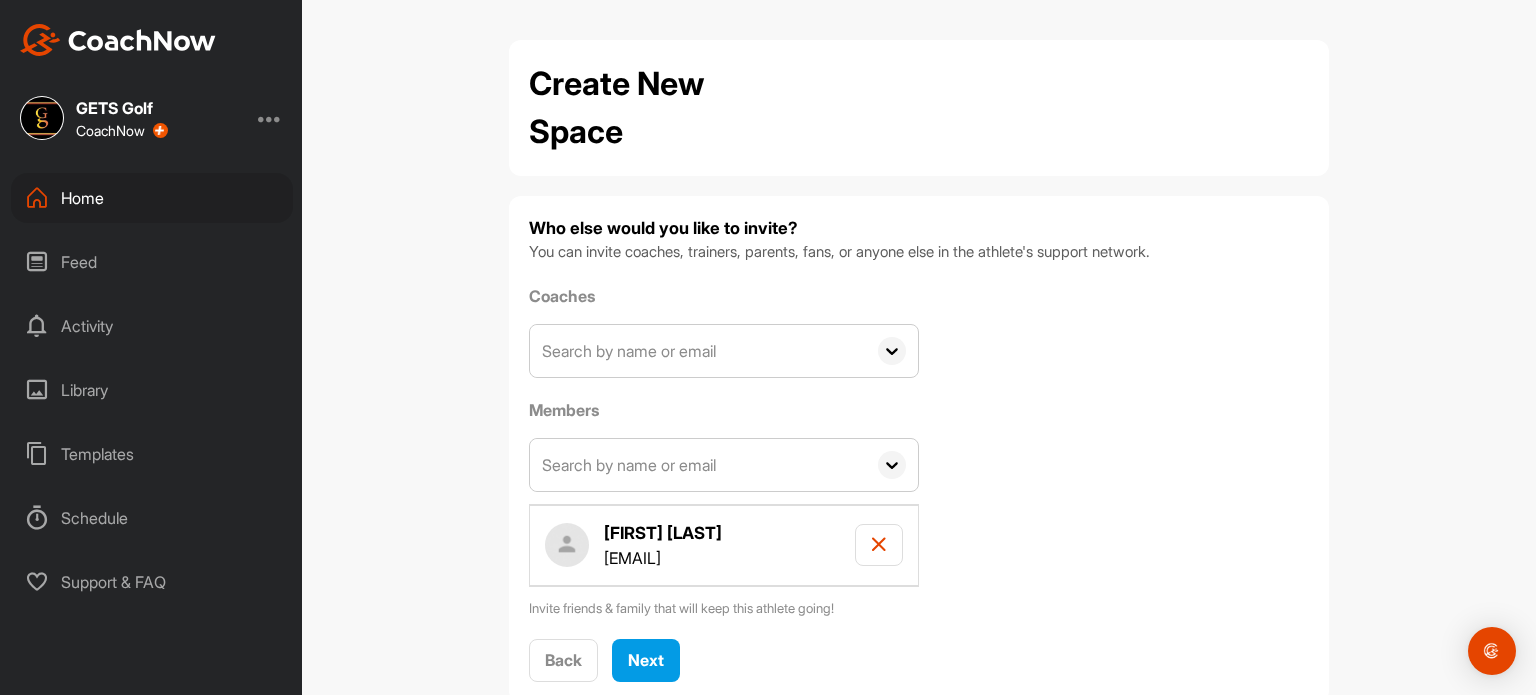 click on "[FIRST] [LAST] [FIRST]@[DOMAIN]" at bounding box center [724, 545] 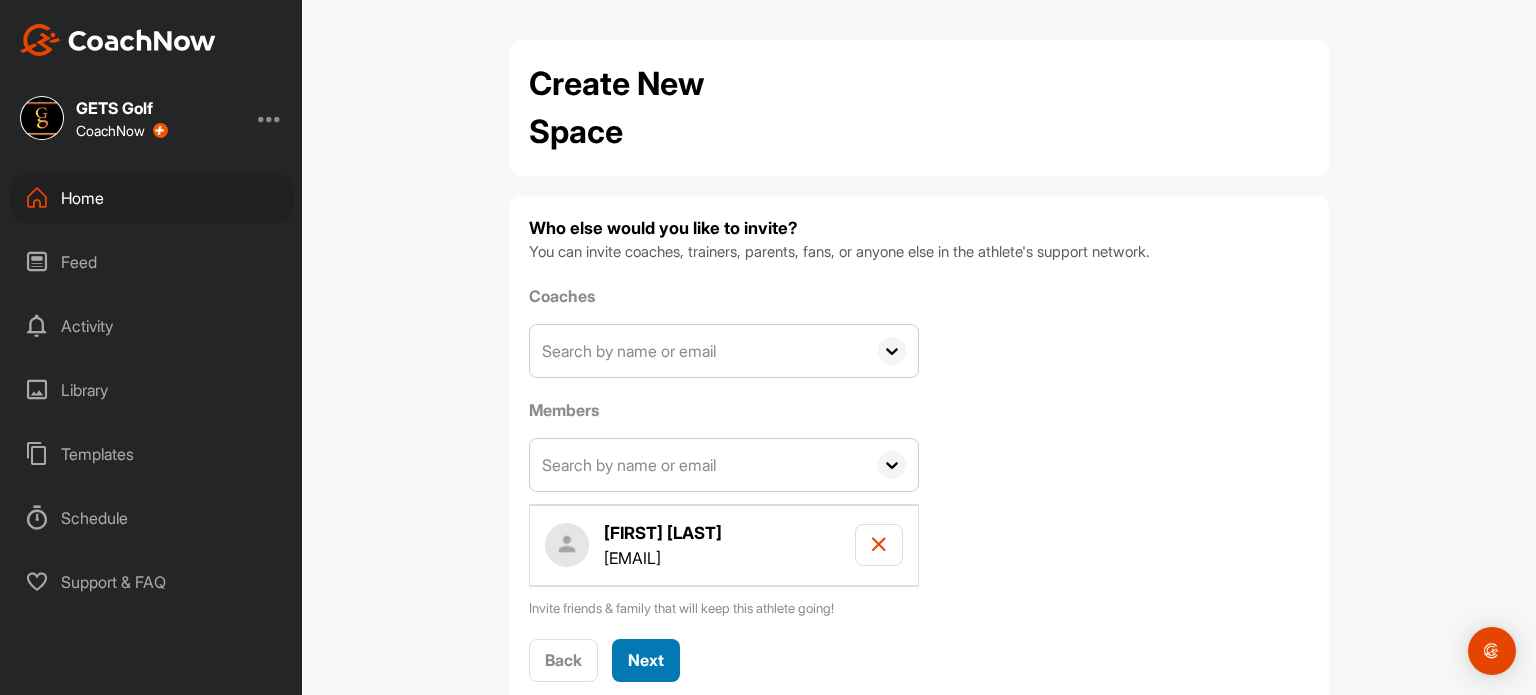 click on "Next" at bounding box center [646, 660] 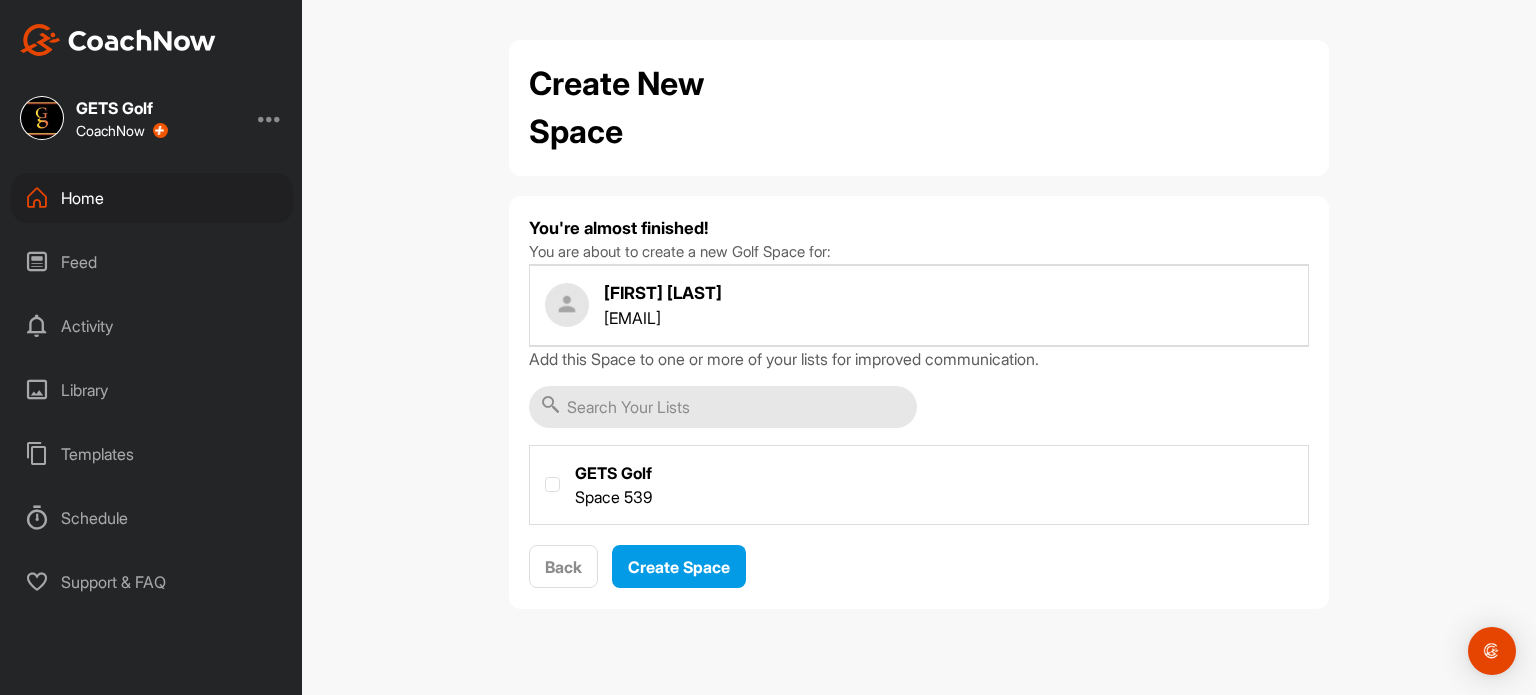click at bounding box center (919, 483) 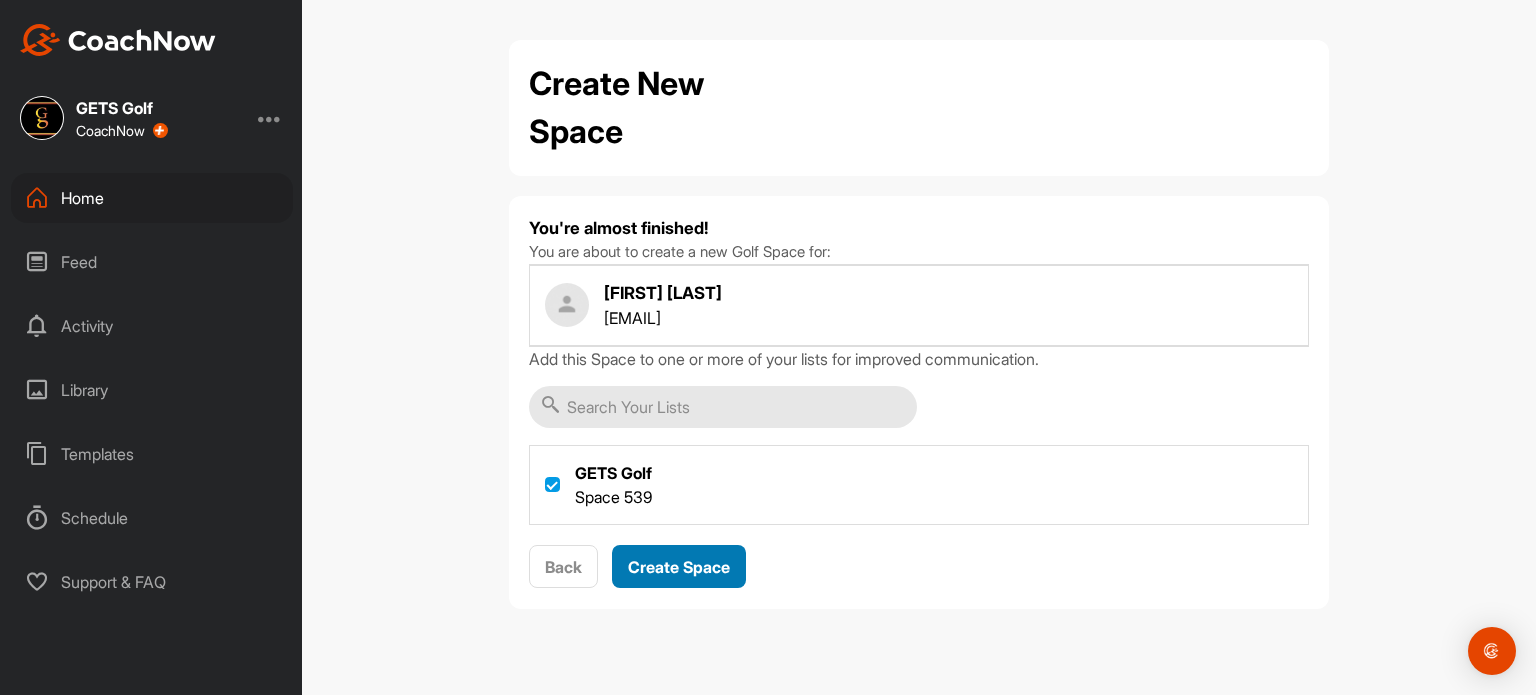 click on "Create Space" at bounding box center (679, 567) 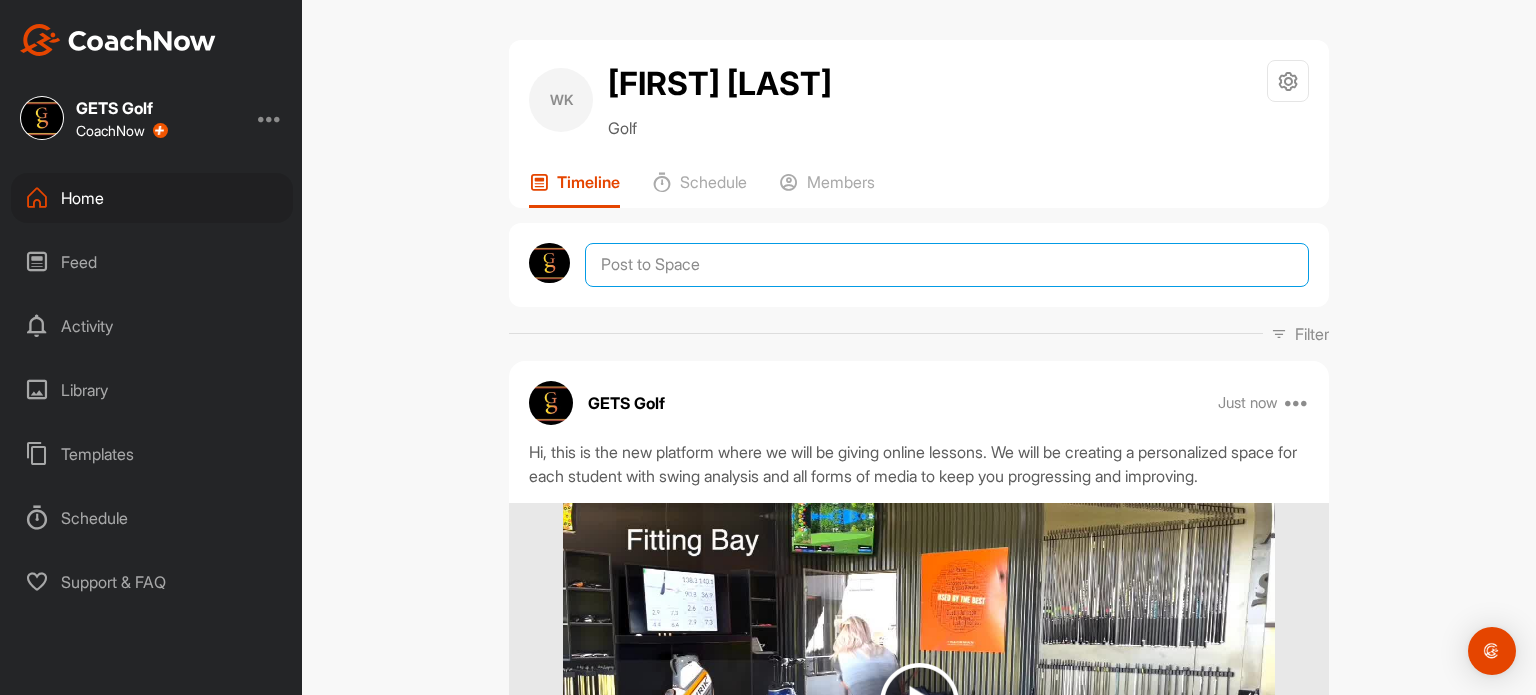 click at bounding box center (947, 265) 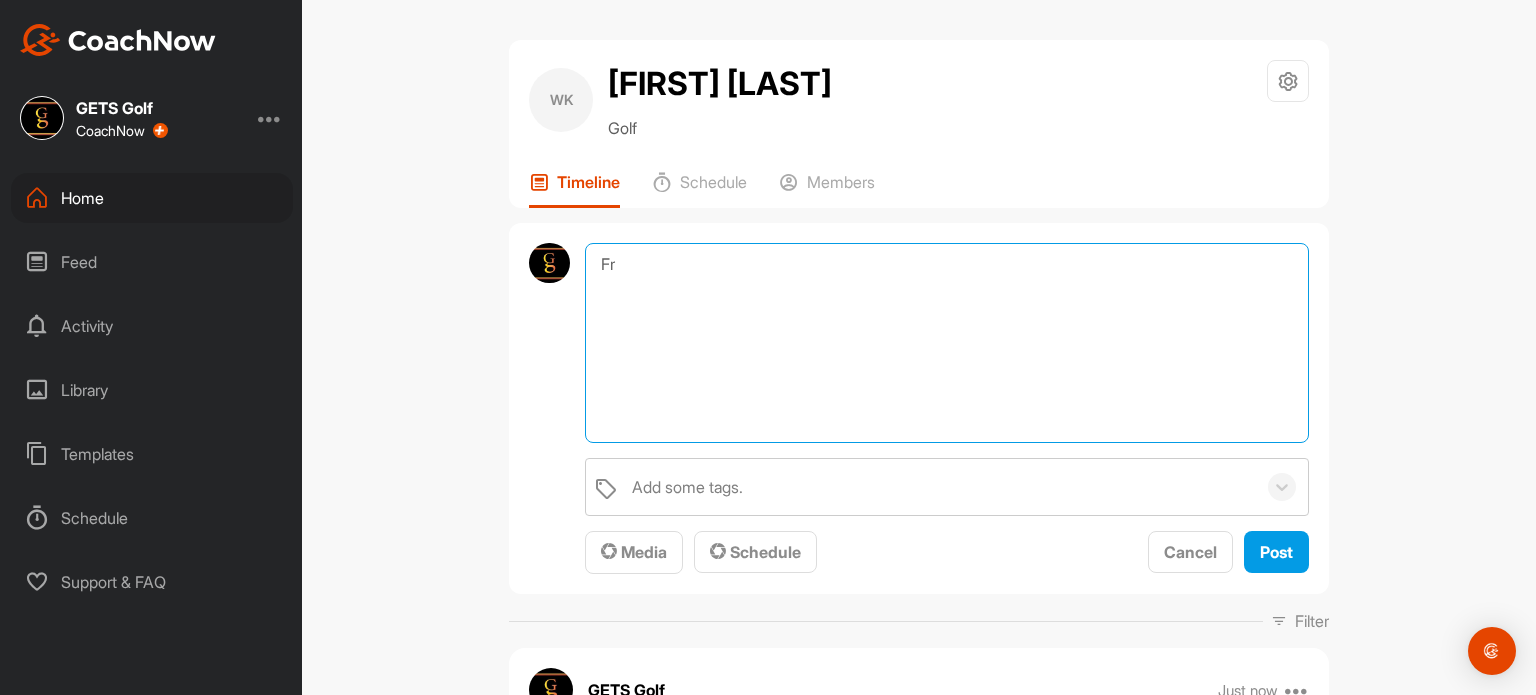 type on "F" 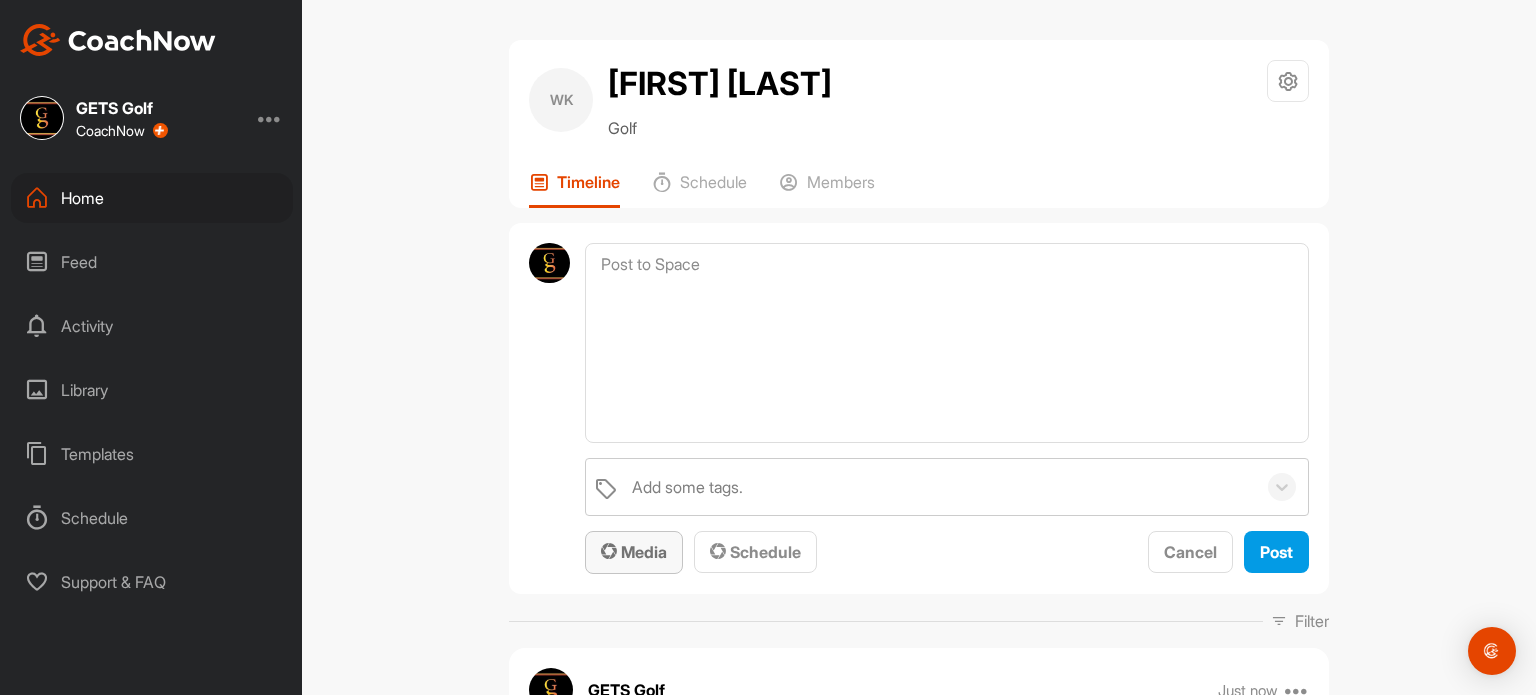 click on "Media" at bounding box center [634, 552] 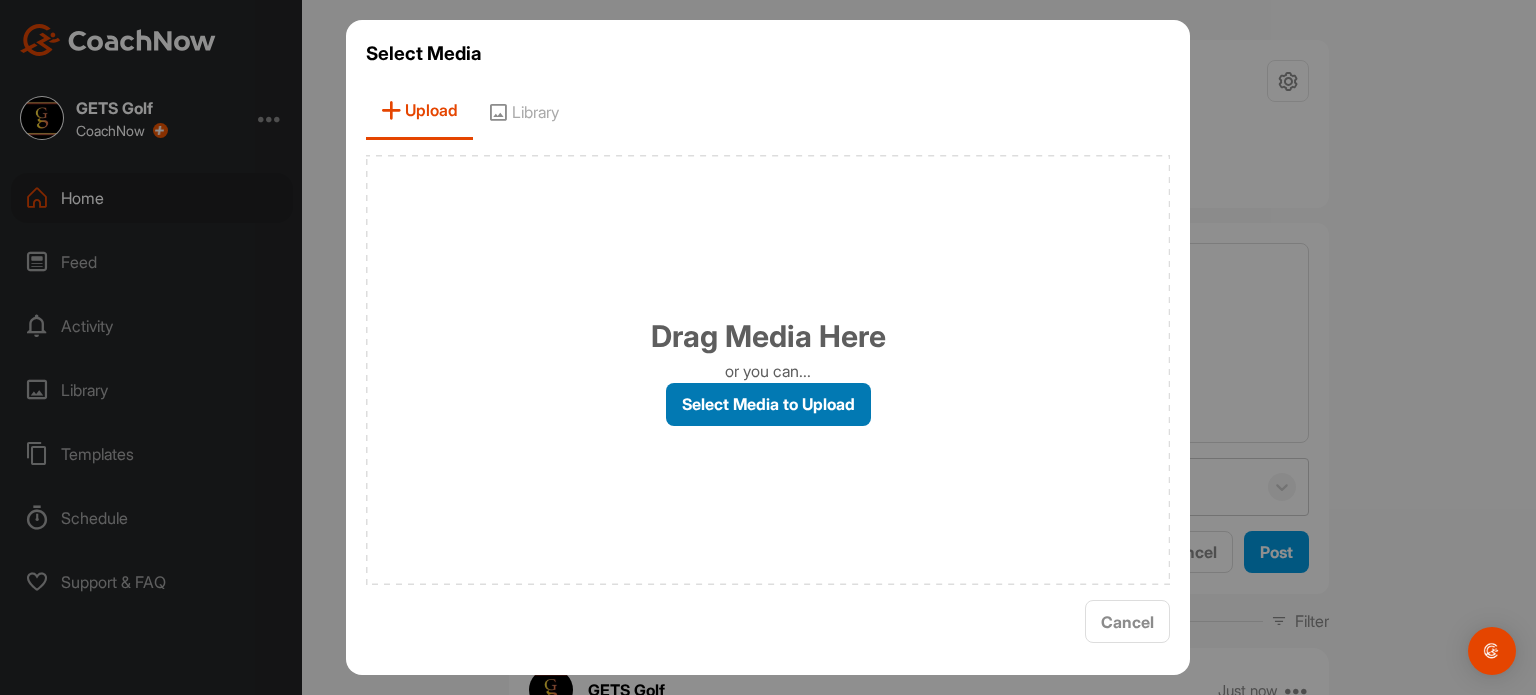 click on "Select Media to Upload" at bounding box center (768, 404) 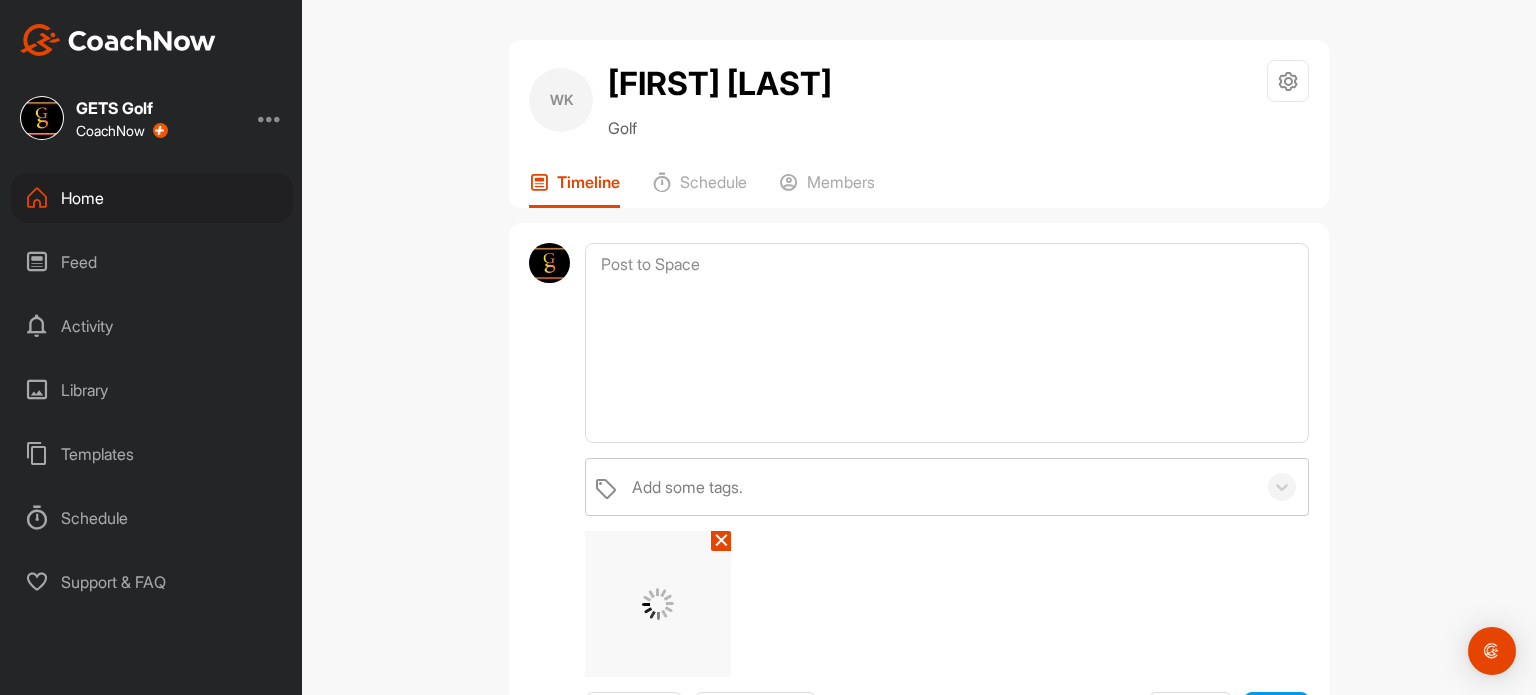click on "WK [FIRST] [LAST] Golf Settings Your Notifications Timeline Schedule Members Add some tags. ✕ Media Schedule Cancel Post Filter Media Type Images Videos Notes Audio Documents Author AR [FIRST] [LAST] [EMAIL] AK [FIRST] [LAST] [EMAIL] Adeshni Sewbaran [EMAIL] Adian Wilsnach [EMAIL] AS [FIRST] [LAST] [EMAIL] AB [FIRST] [LAST] [EMAIL] AC [FIRST] [LAST] [EMAIL] AS [FIRST] [LAST] [EMAIL] AN [FIRST] [LAST] [EMAIL] AS [FIRST] [LAST] [EMAIL] AL [FIRST] [LAST] [EMAIL] AB [FIRST] [LAST] [EMAIL] AR [FIRST] [LAST] [EMAIL] [FIRST] [LAST] [EMAIL] AB [FIRST] [LAST] [EMAIL] AN [FIRST] [LAST] [EMAIL] AC [FIRST] [LAST] [EMAIL] AJ [FIRST] [LAST] [EMAIL] AN [FIRST] [LAST] [EMAIL] AC [FIRST] [LAST] [EMAIL]" at bounding box center (919, 347) 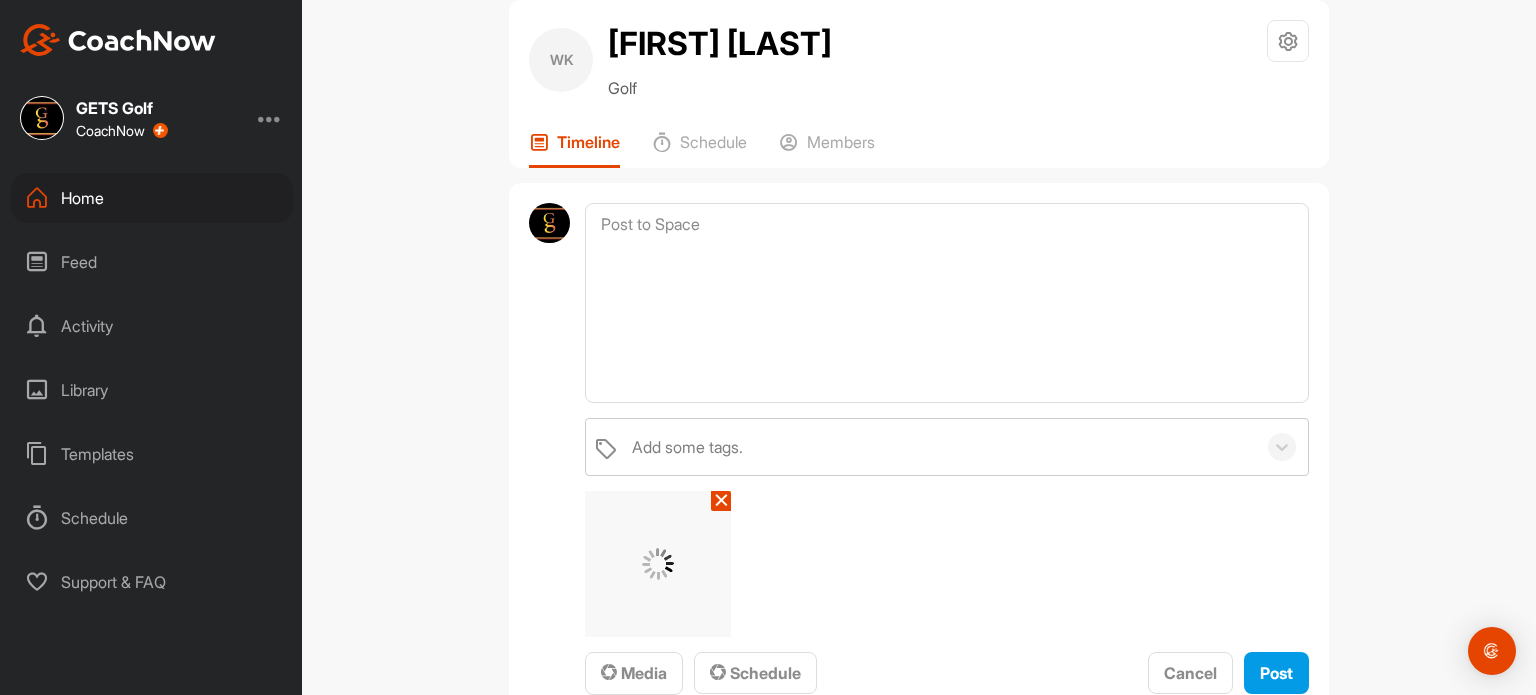 scroll, scrollTop: 80, scrollLeft: 0, axis: vertical 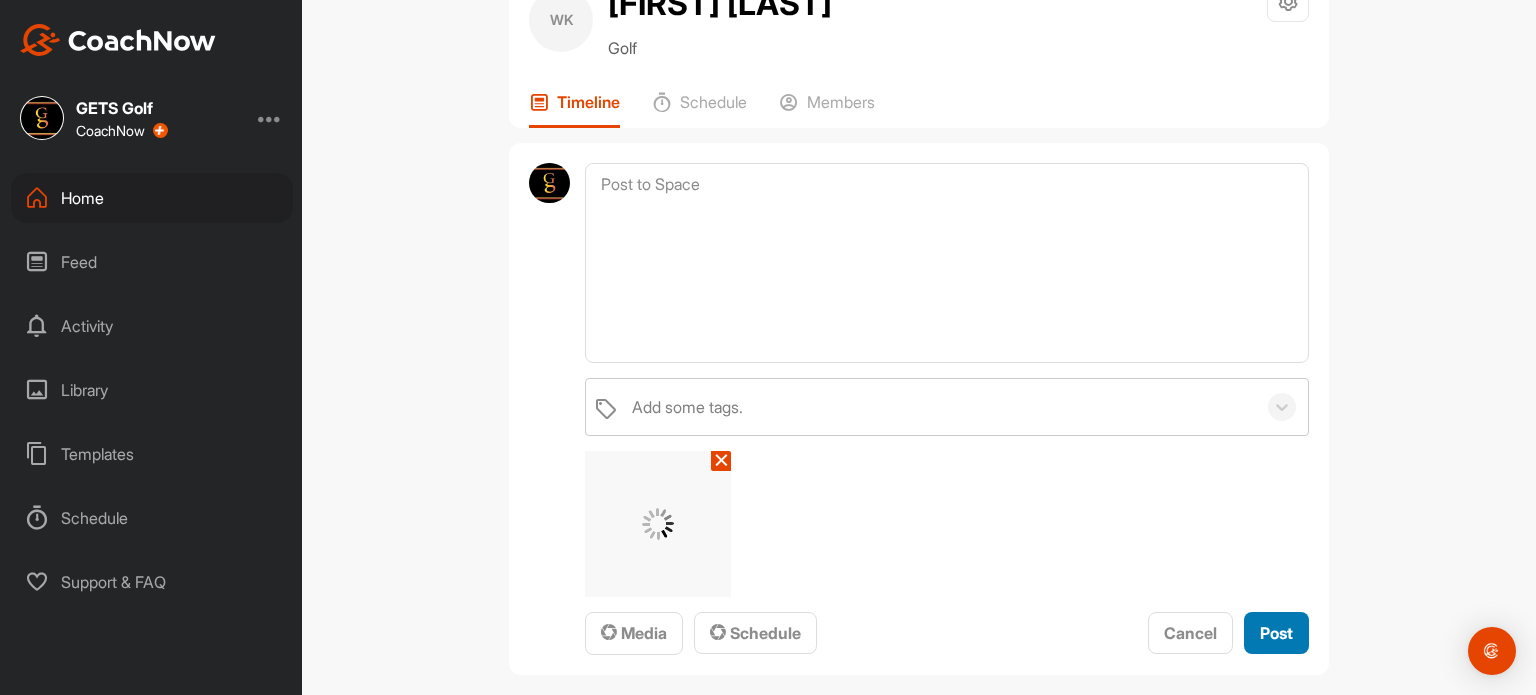 click on "Post" at bounding box center (1276, 633) 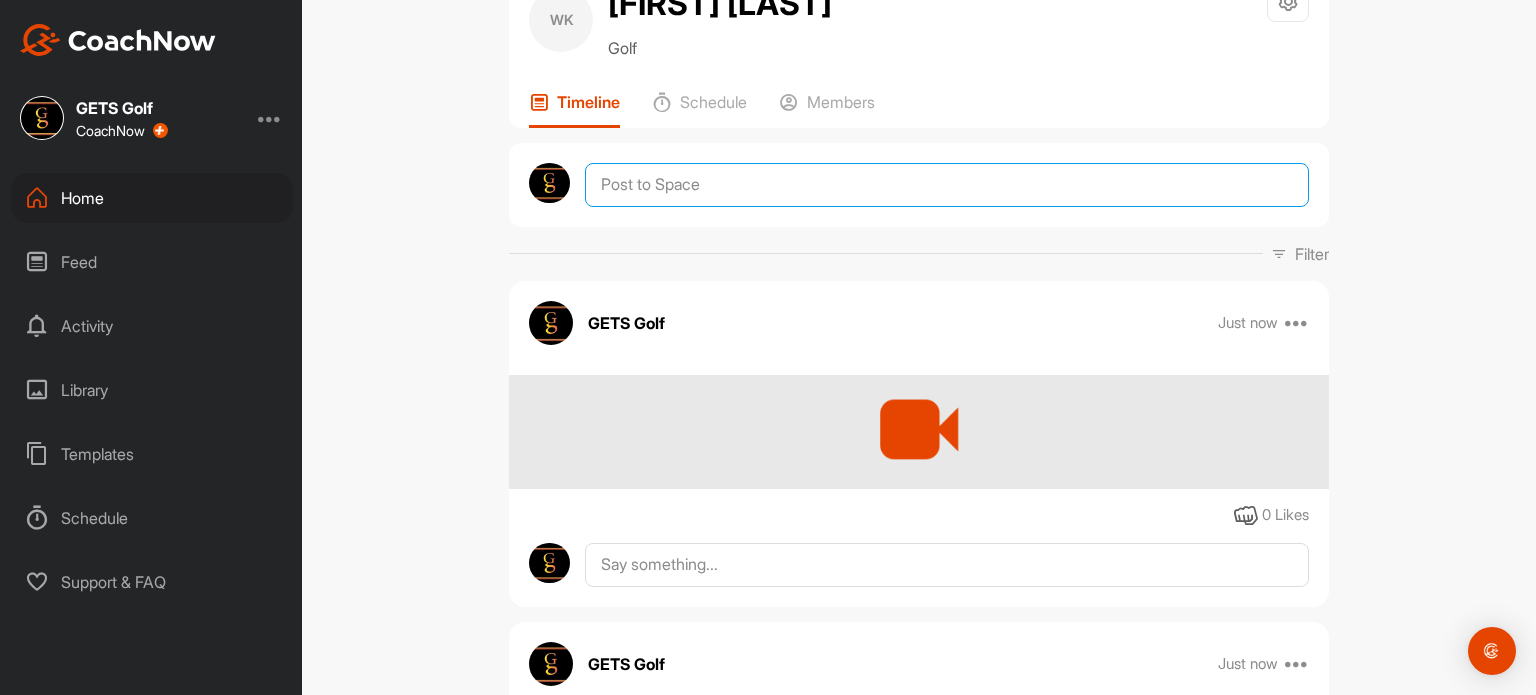 click at bounding box center [947, 185] 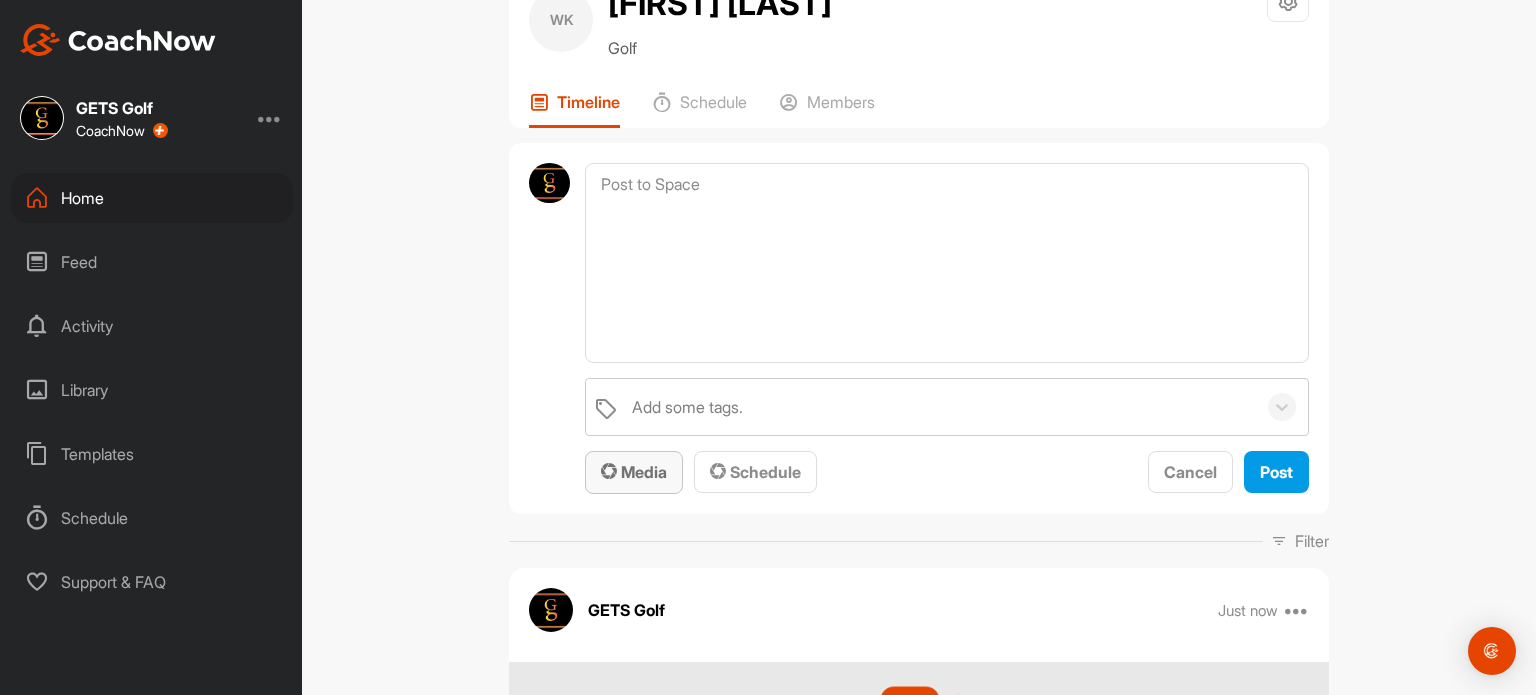 click on "Media" at bounding box center (634, 472) 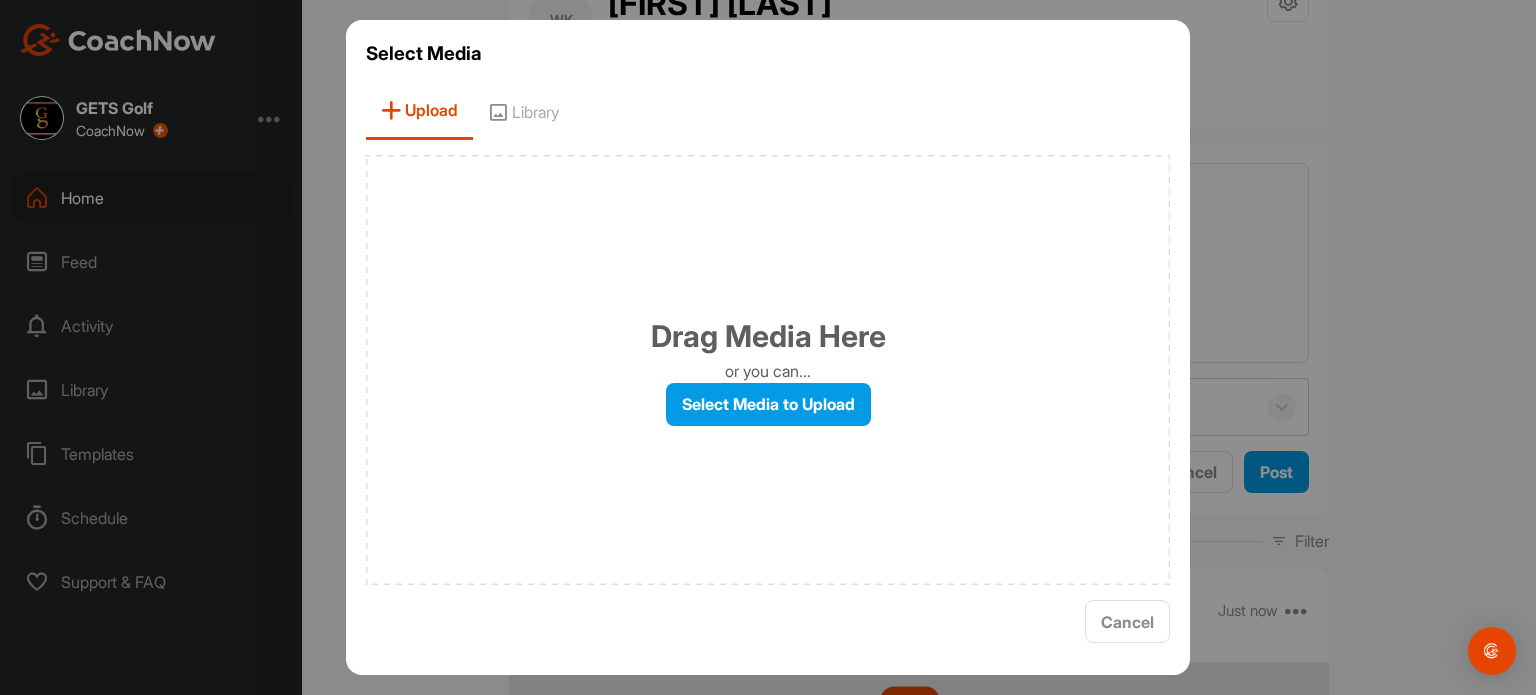 click on "Drag Media Here or you can... Select Media to Upload" at bounding box center (768, 370) 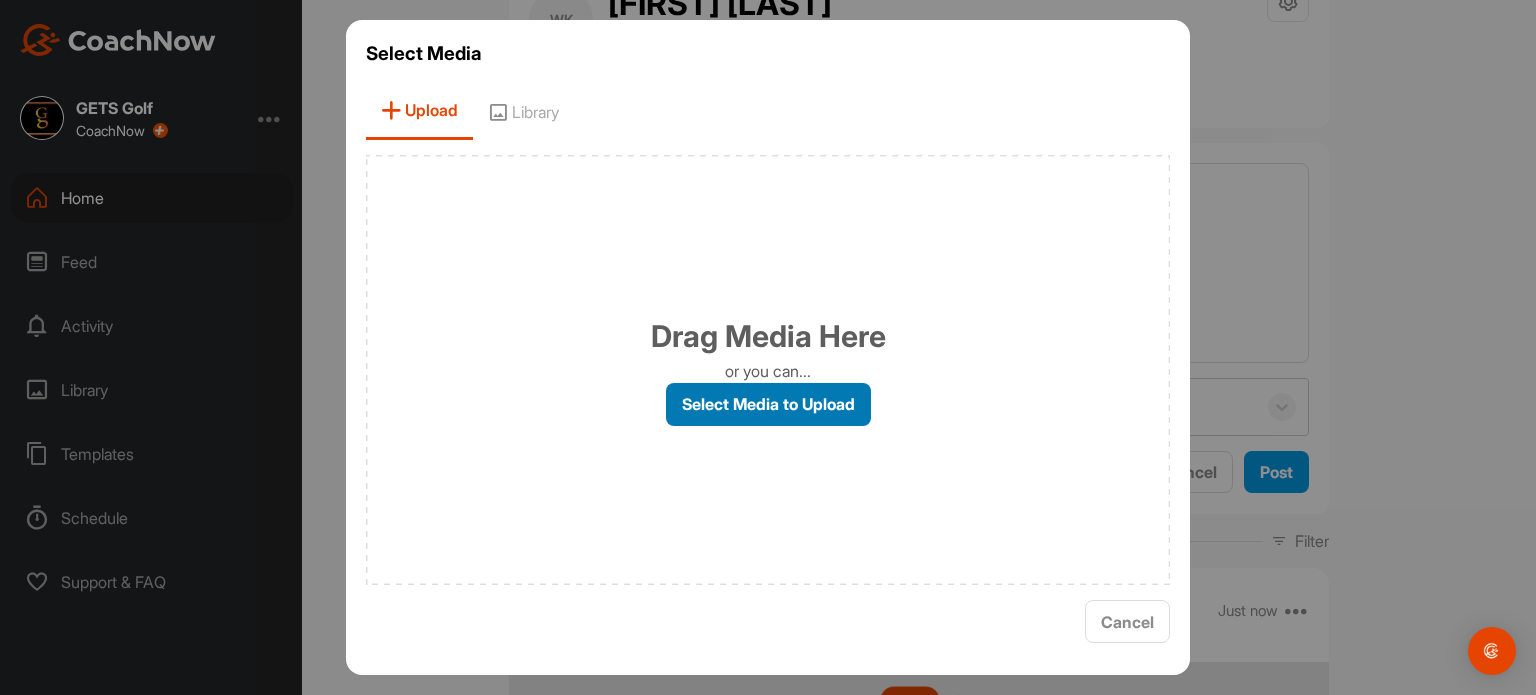 click on "Select Media to Upload" at bounding box center (768, 404) 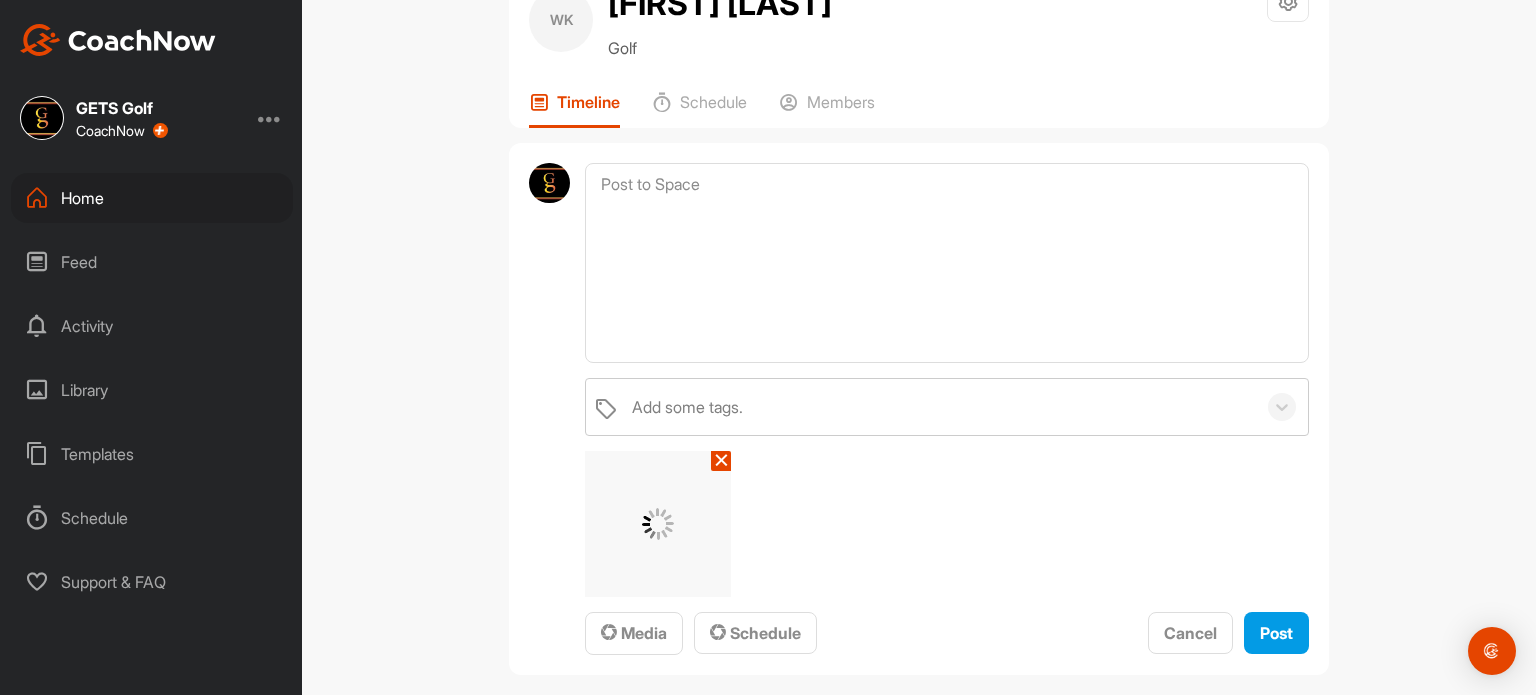 click on "WK [FIRST] [LAST] Golf Settings Your Notifications Timeline Schedule Members Add some tags. ✕ Media Schedule Cancel Post Filter Media Type Images Videos Notes Audio Documents Author AR [FIRST] [LAST] [EMAIL] AK [FIRST] [LAST] [EMAIL] Adeshni Sewbaran [EMAIL] Adian Wilsnach [EMAIL] AS [FIRST] [LAST] [EMAIL] AB [FIRST] [LAST] [EMAIL] AC [FIRST] [LAST] [EMAIL] AS [FIRST] [LAST] [EMAIL] AN [FIRST] [LAST] [EMAIL] AS [FIRST] [LAST] [EMAIL] AL [FIRST] [LAST] [EMAIL] AB [FIRST] [LAST] [EMAIL] AR [FIRST] [LAST] [EMAIL] [FIRST] [LAST] [EMAIL] AB [FIRST] [LAST] [EMAIL] AN [FIRST] [LAST] [EMAIL] AC [FIRST] [LAST] [EMAIL] AJ [FIRST] [LAST] [EMAIL] AN [FIRST] [LAST] [EMAIL] AC [FIRST] [LAST] [EMAIL]" at bounding box center (919, 347) 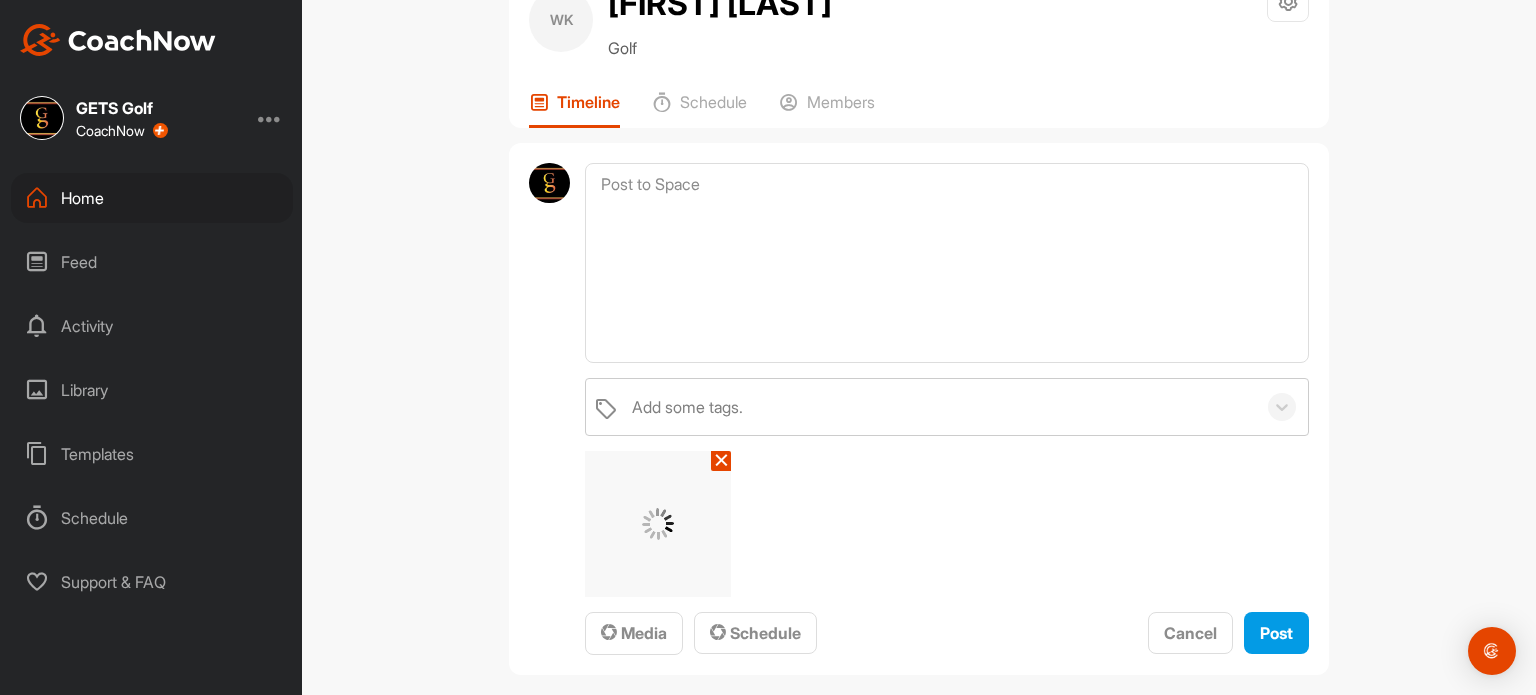 click on "WK [FIRST] [LAST] Golf Settings Your Notifications Timeline Schedule Members Add some tags. ✕ Media Schedule Cancel Post Filter Media Type Images Videos Notes Audio Documents Author AR [FIRST] [LAST] [EMAIL] AK [FIRST] [LAST] [EMAIL] Adeshni Sewbaran [EMAIL] Adian Wilsnach [EMAIL] AS [FIRST] [LAST] [EMAIL] AB [FIRST] [LAST] [EMAIL] AC [FIRST] [LAST] [EMAIL] AS [FIRST] [LAST] [EMAIL] AN [FIRST] [LAST] [EMAIL] AS [FIRST] [LAST] [EMAIL] AL [FIRST] [LAST] [EMAIL] AB [FIRST] [LAST] [EMAIL] AR [FIRST] [LAST] [EMAIL] [FIRST] [LAST] [EMAIL] AB [FIRST] [LAST] [EMAIL] AN [FIRST] [LAST] [EMAIL] AC [FIRST] [LAST] [EMAIL] AJ [FIRST] [LAST] [EMAIL] AN [FIRST] [LAST] [EMAIL] AC [FIRST] [LAST] [EMAIL]" at bounding box center [919, 347] 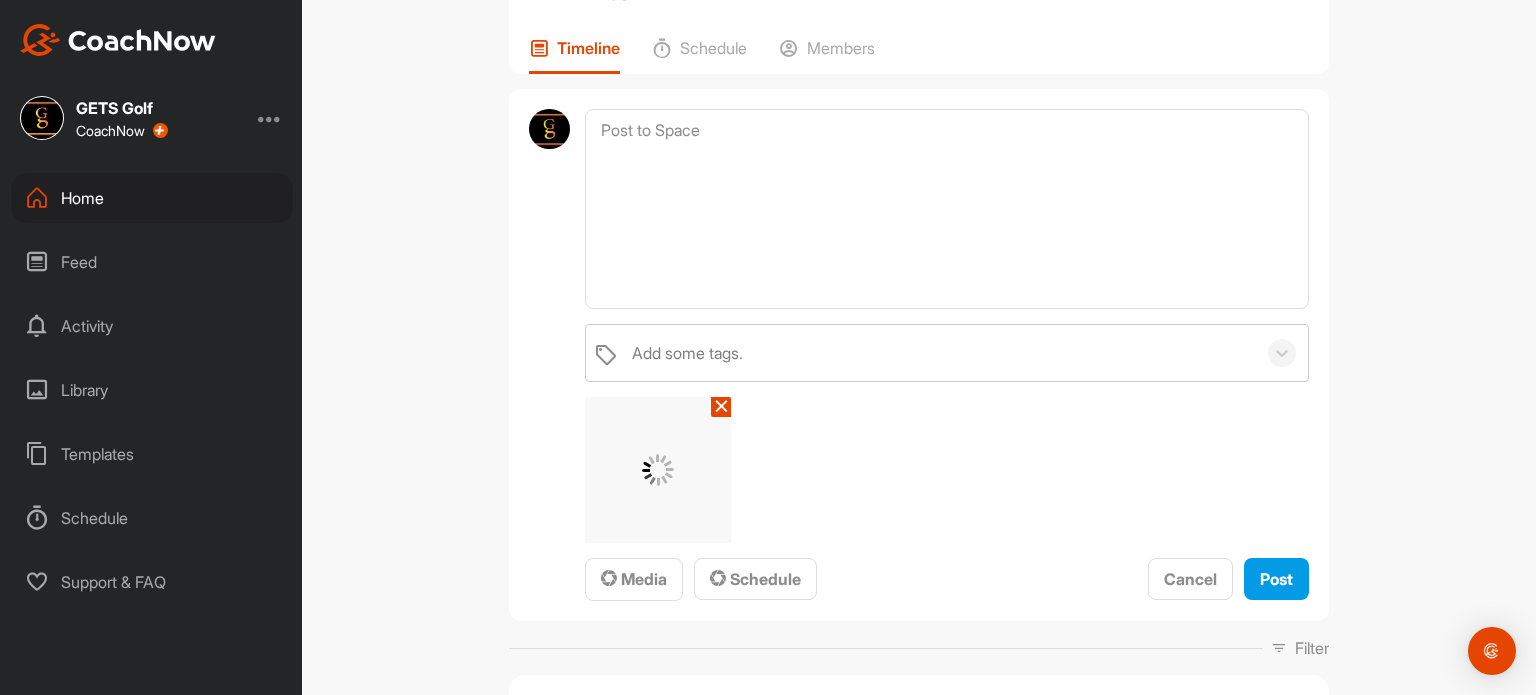 scroll, scrollTop: 160, scrollLeft: 0, axis: vertical 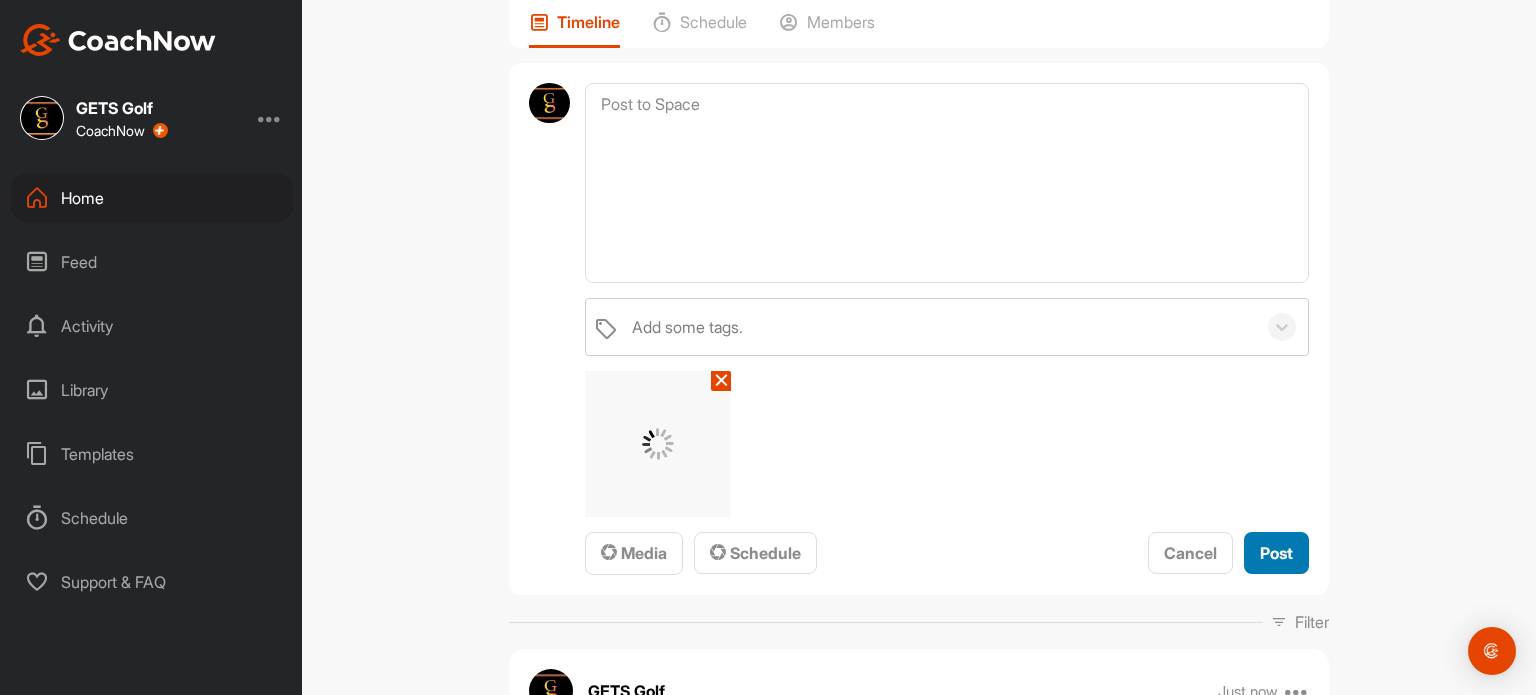click on "Post" at bounding box center [1276, 553] 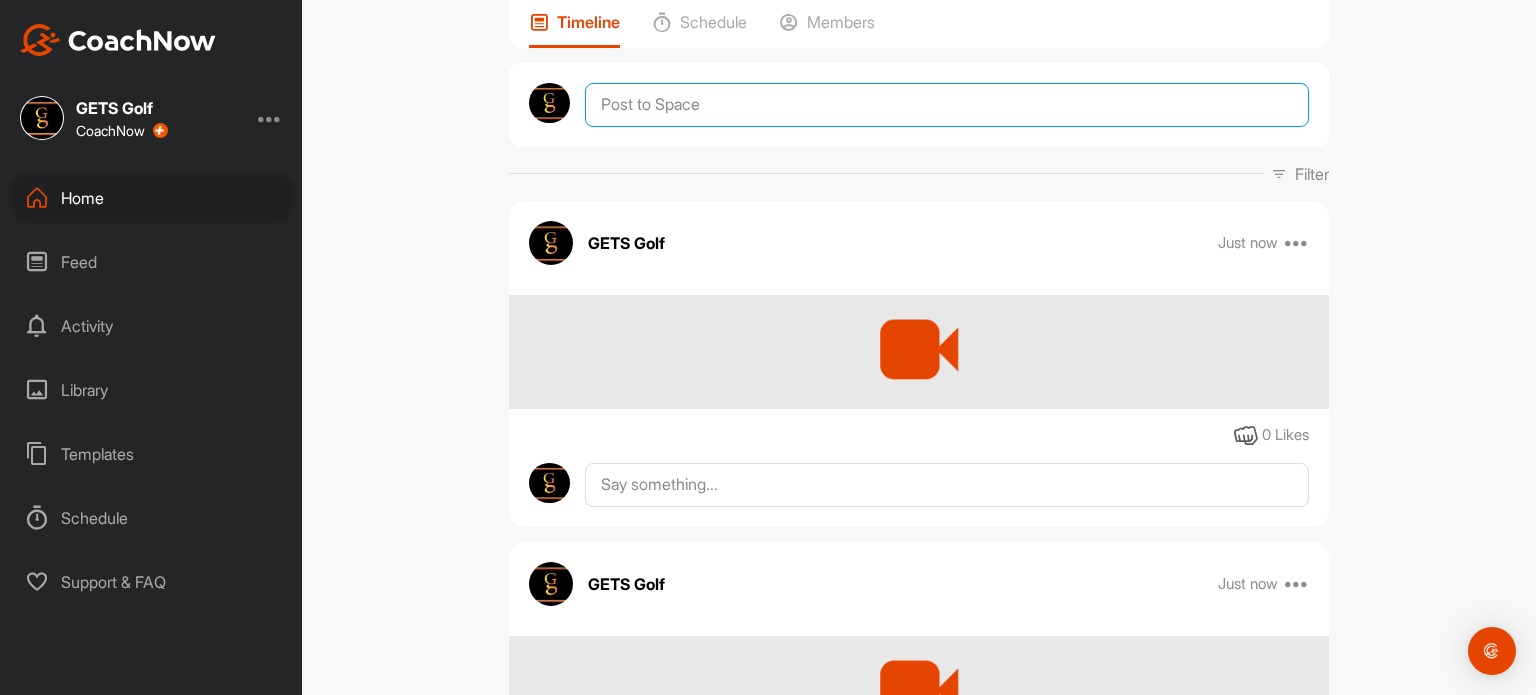 click at bounding box center [947, 105] 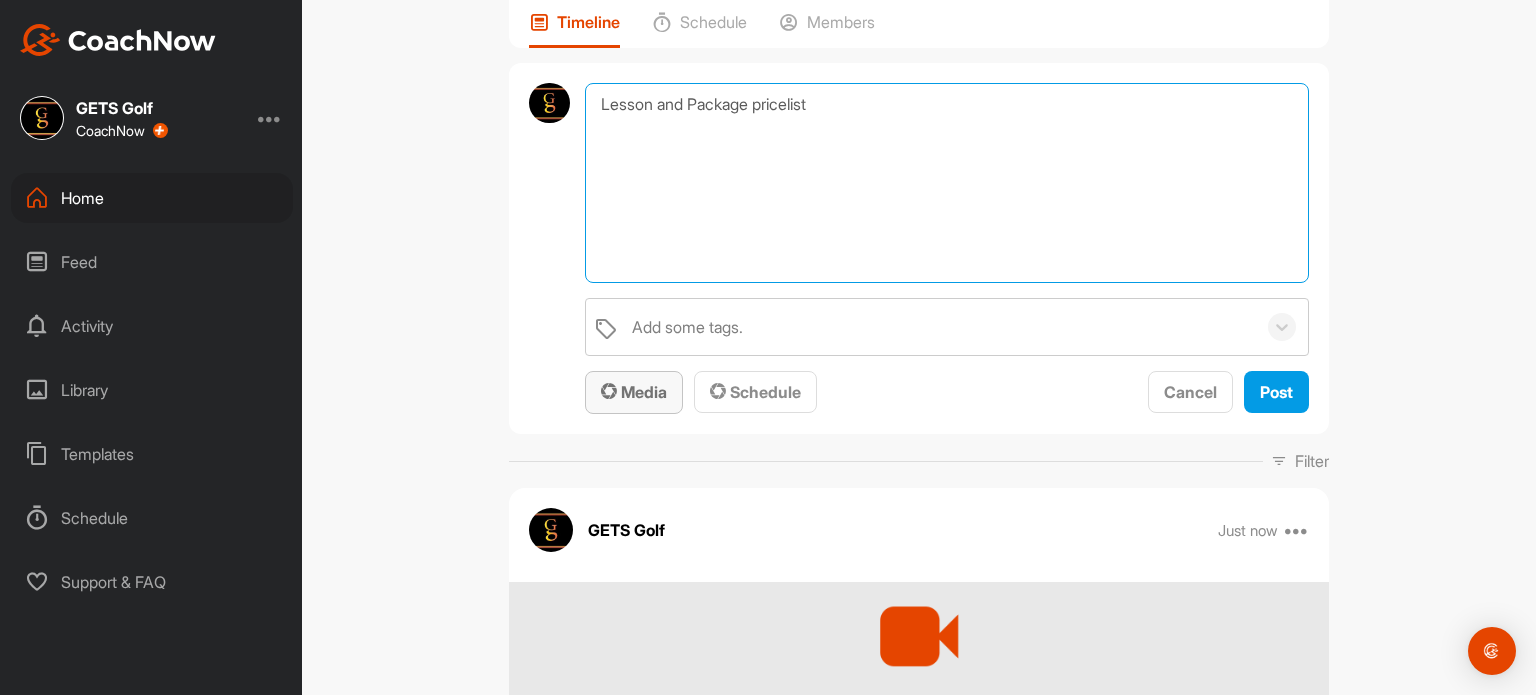 type on "Lesson and Package pricelist" 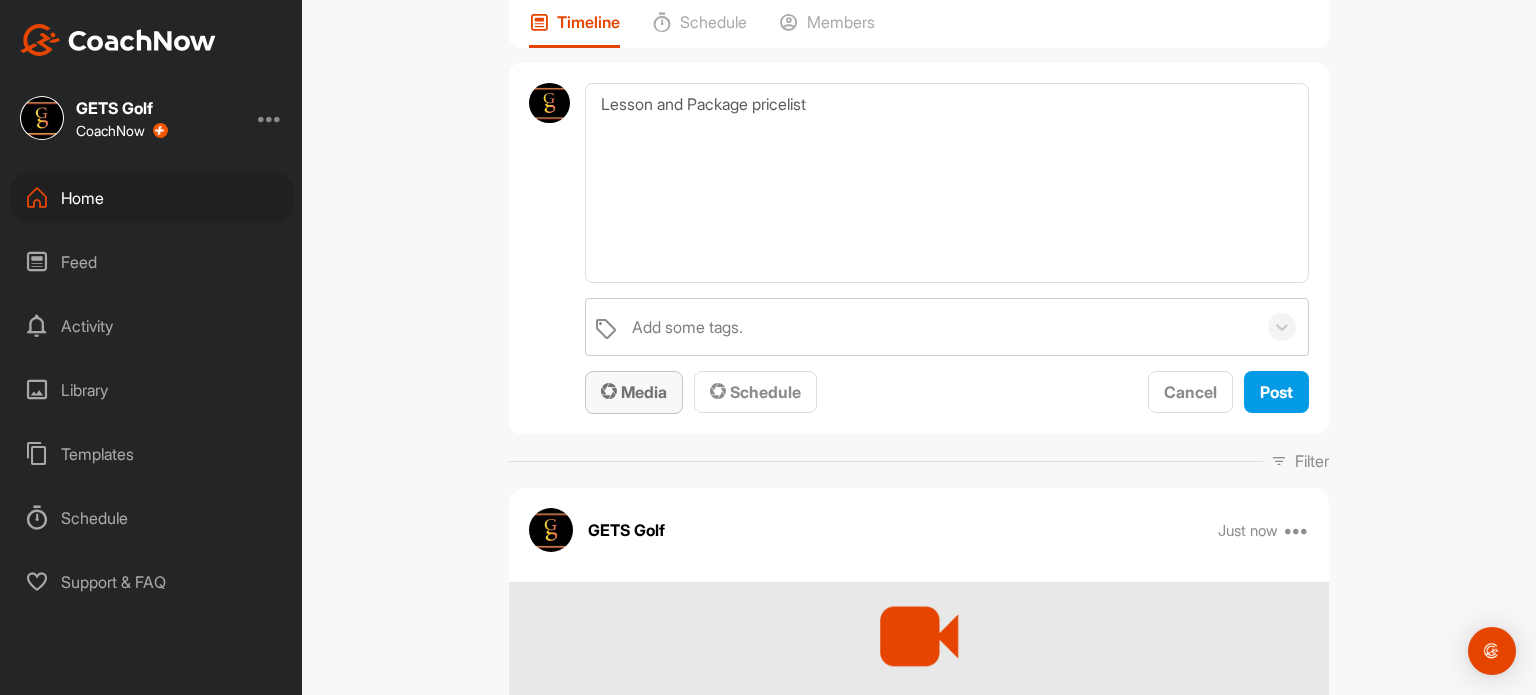 click on "Media" at bounding box center (634, 392) 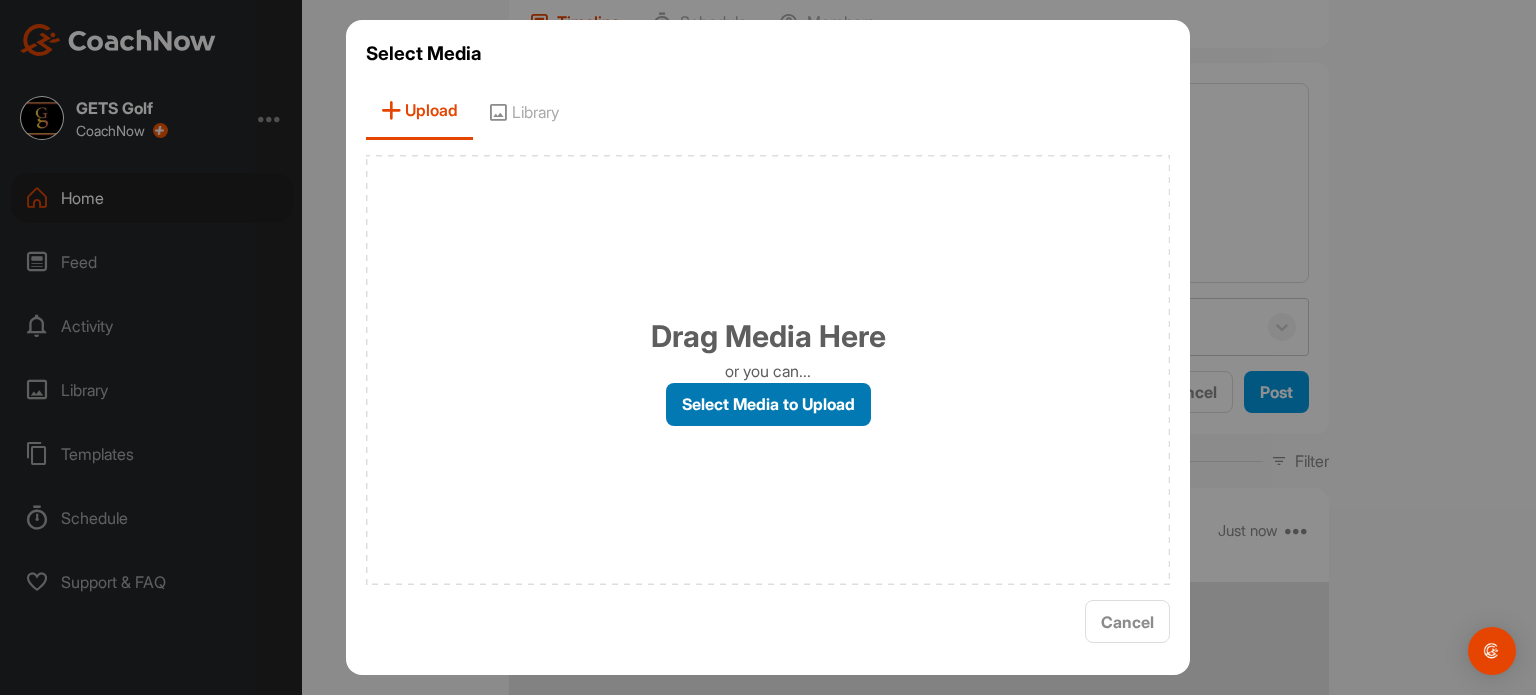 click on "Select Media to Upload" at bounding box center [768, 404] 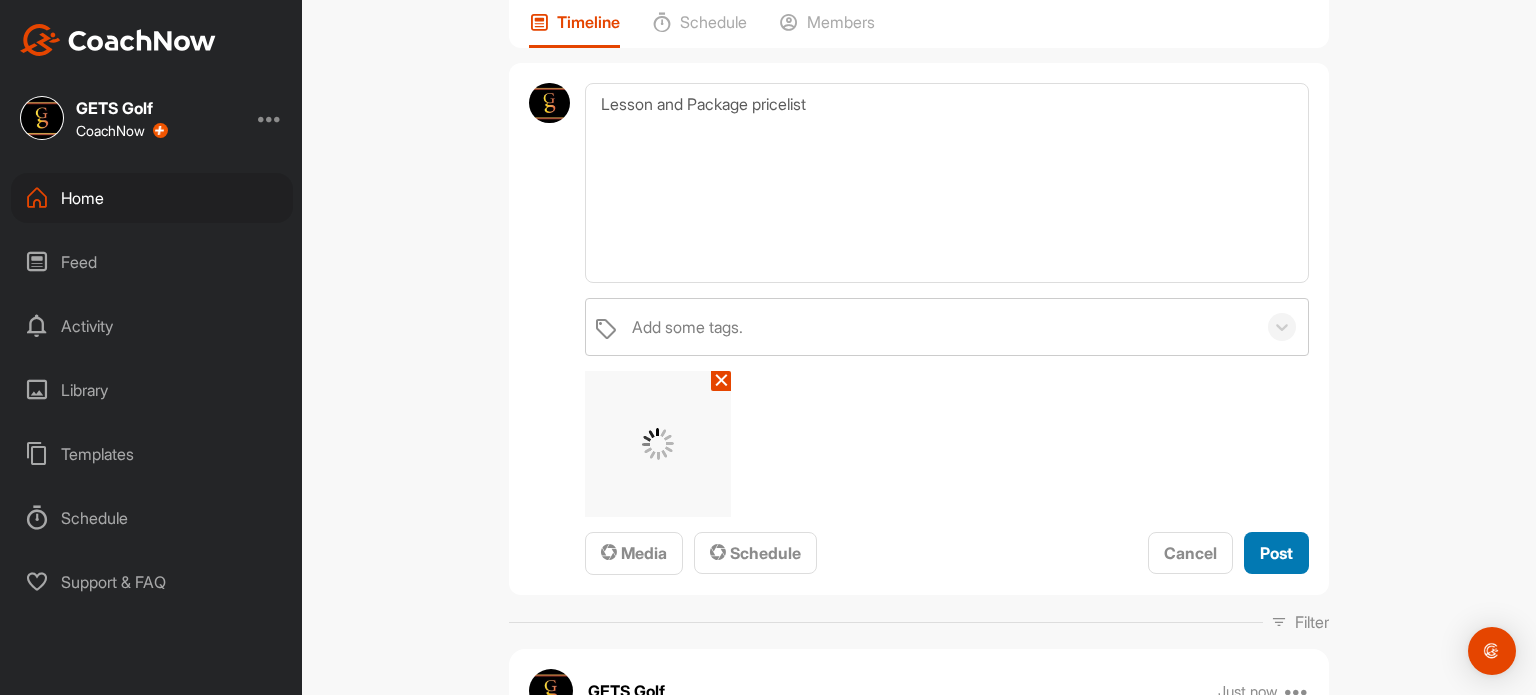 click on "Post" at bounding box center [1276, 553] 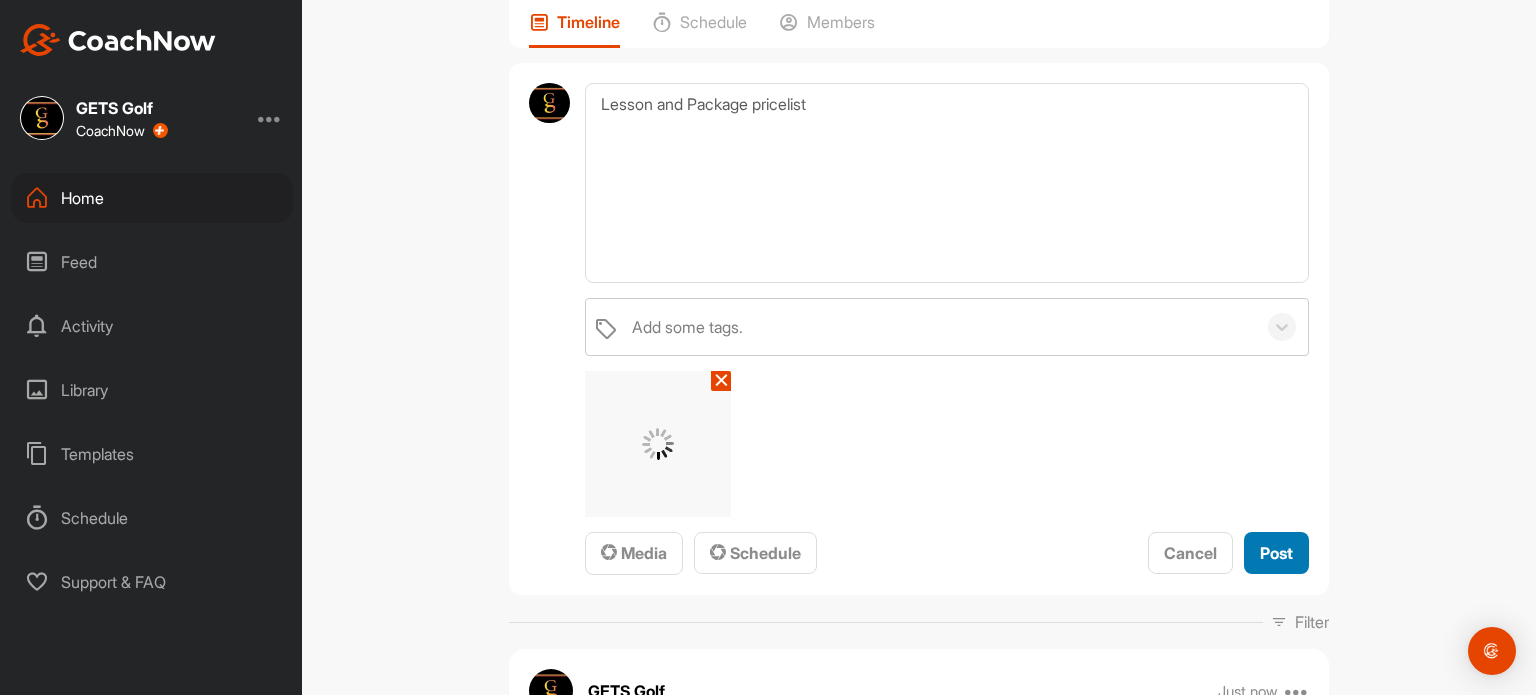 type 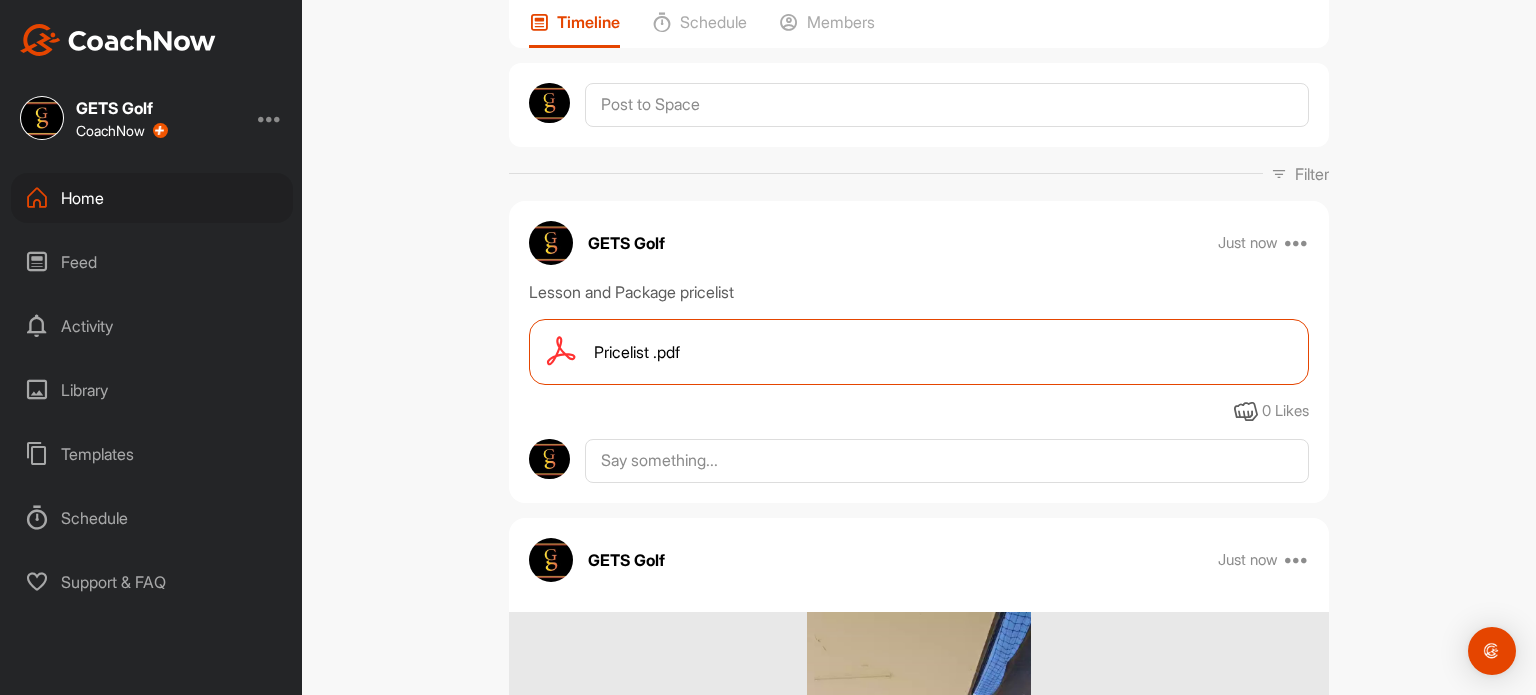 click on "Feed" at bounding box center [152, 262] 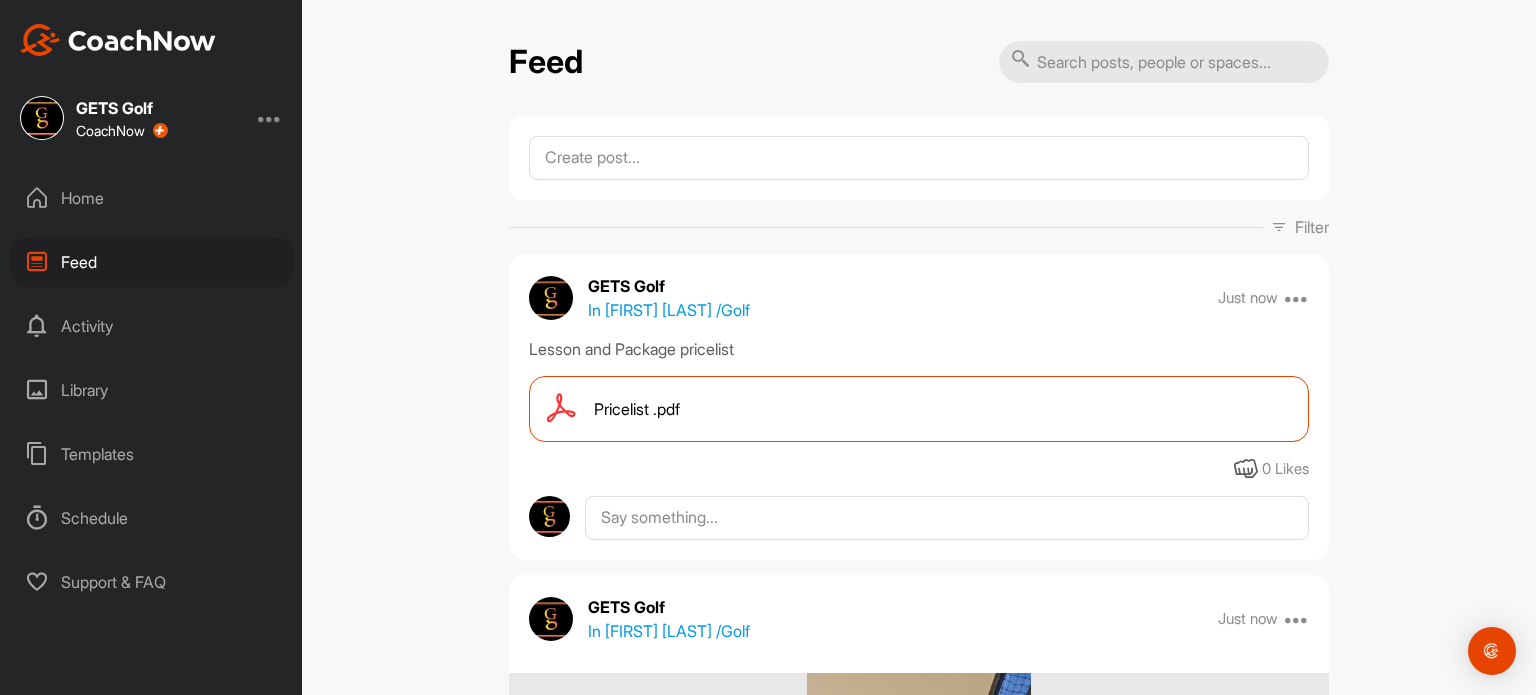 click on "Feed Filter Media Type Images Videos Notes Documents Author AR [FIRST] [LAST] [FIRST]@[DOMAIN] AK [FIRST] [LAST] [FIRST]@[DOMAIN] Adeshni Sewbaran [FIRST]@[DOMAIN] Adian Wilsnach [FIRST]@[DOMAIN] AS Adriaan Scholtz [FIRST]@[DOMAIN] AB Ailene Barlow [FIRST]@[DOMAIN] AC Alan Cumming [FIRST]@[DOMAIN] AS Alastair Stacey [FIRST]@[DOMAIN] AN Albert Nel [FIRST]@[DOMAIN] AS Albrecht Swiegers [FIRST]@[DOMAIN] AS Albrecht Swiegers [FIRST]@[DOMAIN] AL Alex Lopes [FIRST]_[LAST]@[DOMAIN] AB Alexis Barnard [FIRST]@[DOMAIN] AR Ali Rodolo [FIRST]@[DOMAIN] Alistair Wagner [FIRST]@[DOMAIN] AB Alwyn Botha [FIRST]@[DOMAIN] AN Andile Ncube [FIRST]@[DOMAIN] AC Andre Cass [FIRST]@[DOMAIN] AJ Andre Jacobs [FIRST]@[DOMAIN] AN Andrea Naidoo [FIRST].[LAST]@[DOMAIN] AC Andrew Cuffe [FIRST]@[DOMAIN] AS Andrew Strydom [FIRST]@[DOMAIN] AW Andrew Wiseman [FIRST]@[DOMAIN] AH Andries Hansen [FIRST]@[DOMAIN] AP Andy Potter" at bounding box center [919, 347] 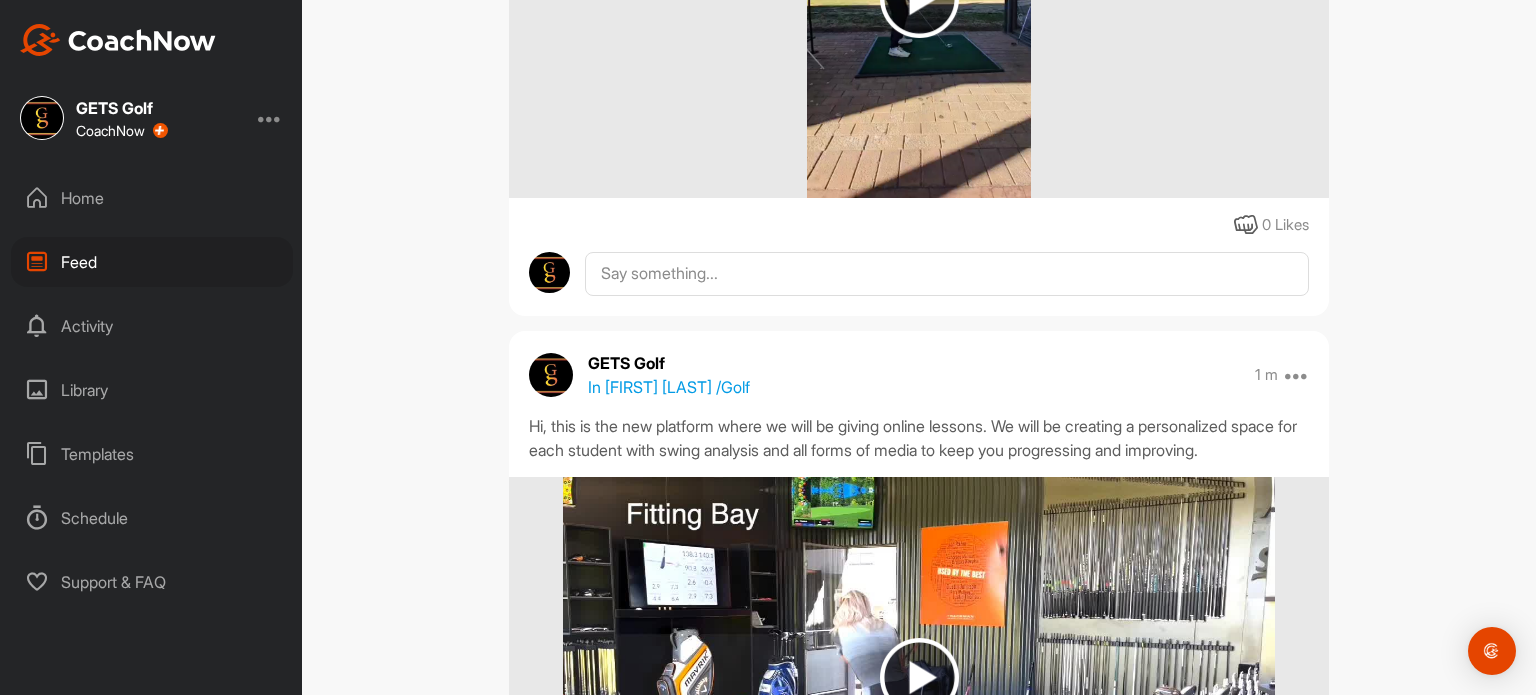 scroll, scrollTop: 1640, scrollLeft: 0, axis: vertical 